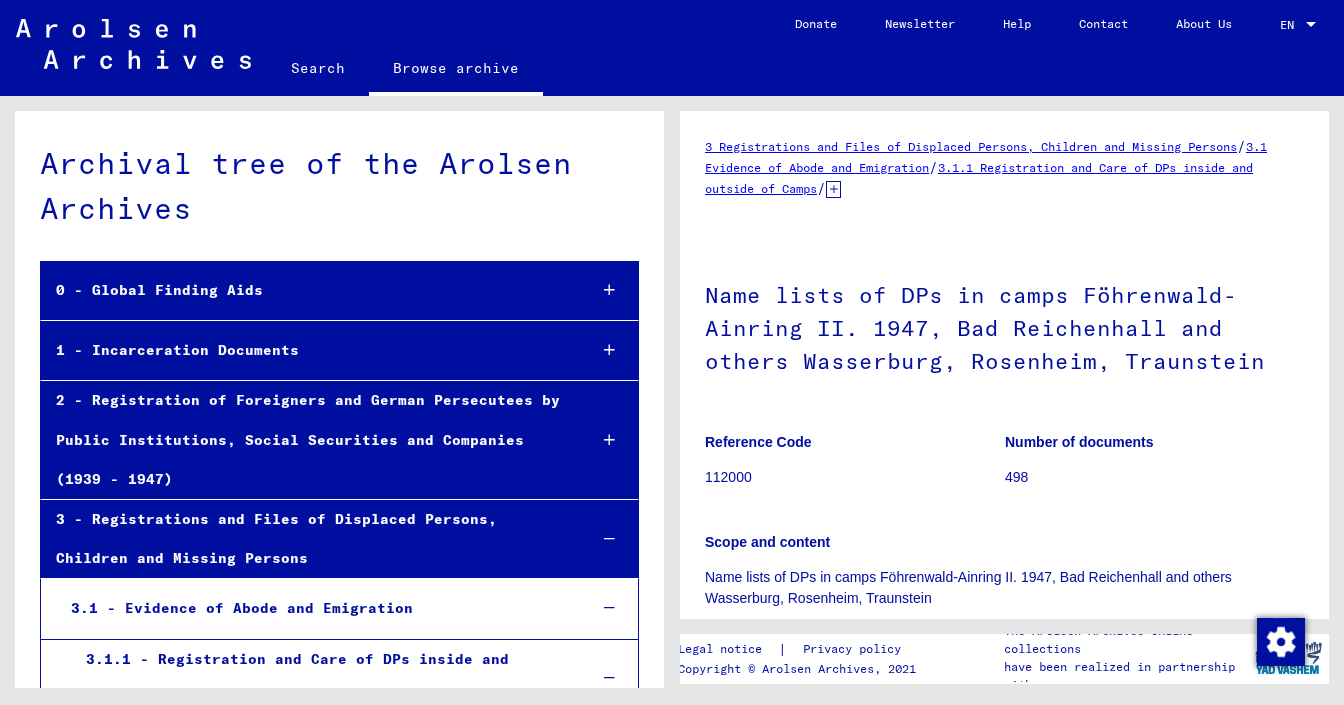 scroll, scrollTop: 0, scrollLeft: 0, axis: both 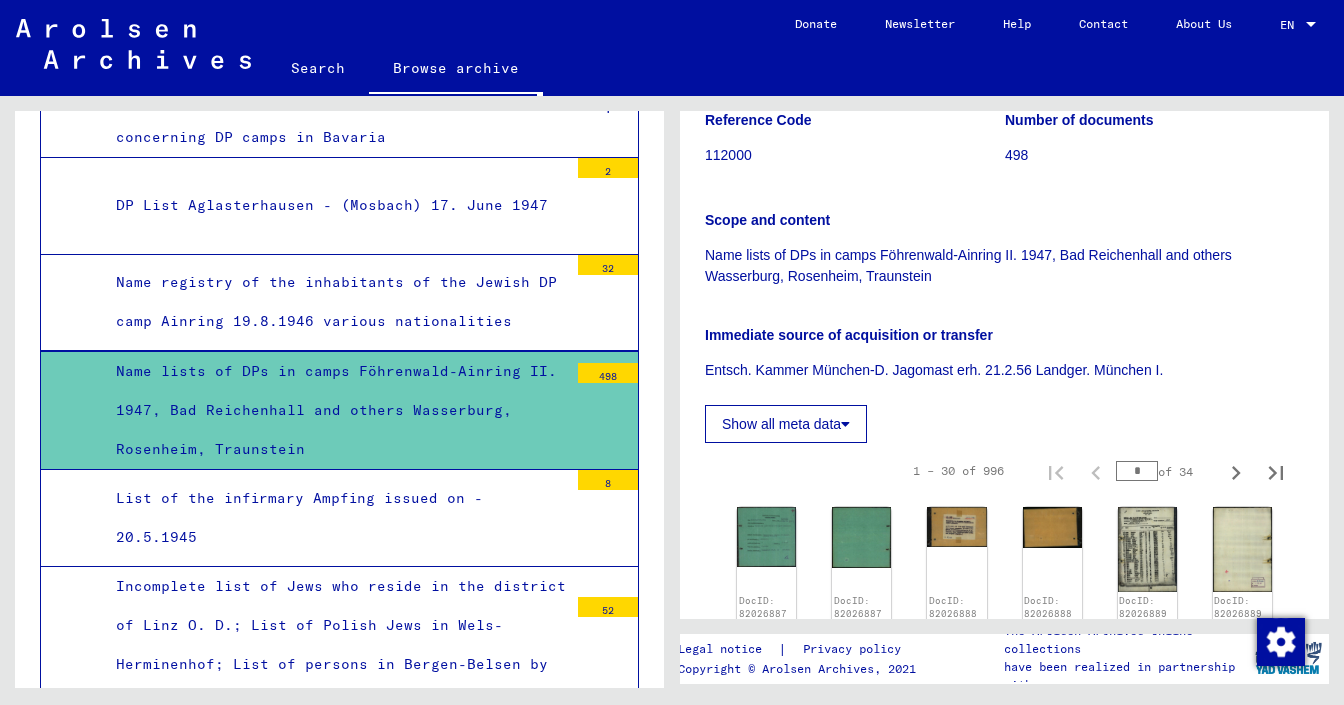 click on "*" at bounding box center (1137, 471) 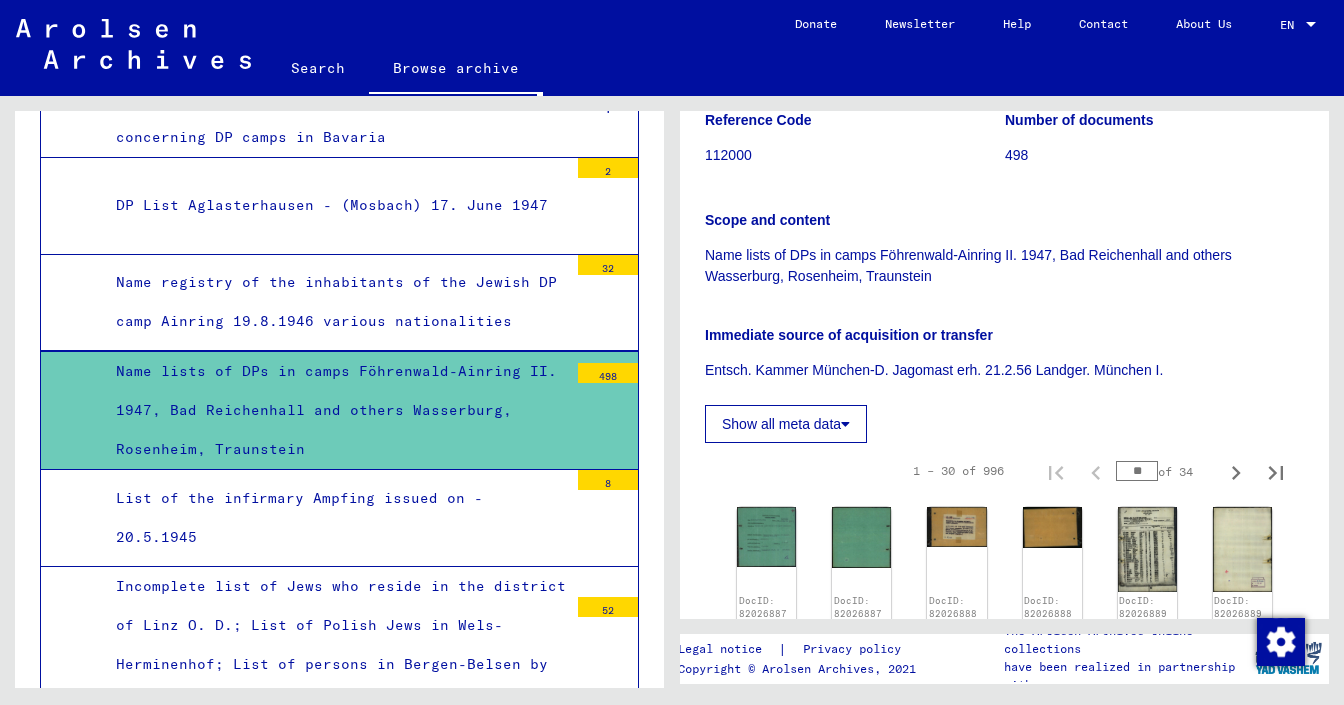 type on "**" 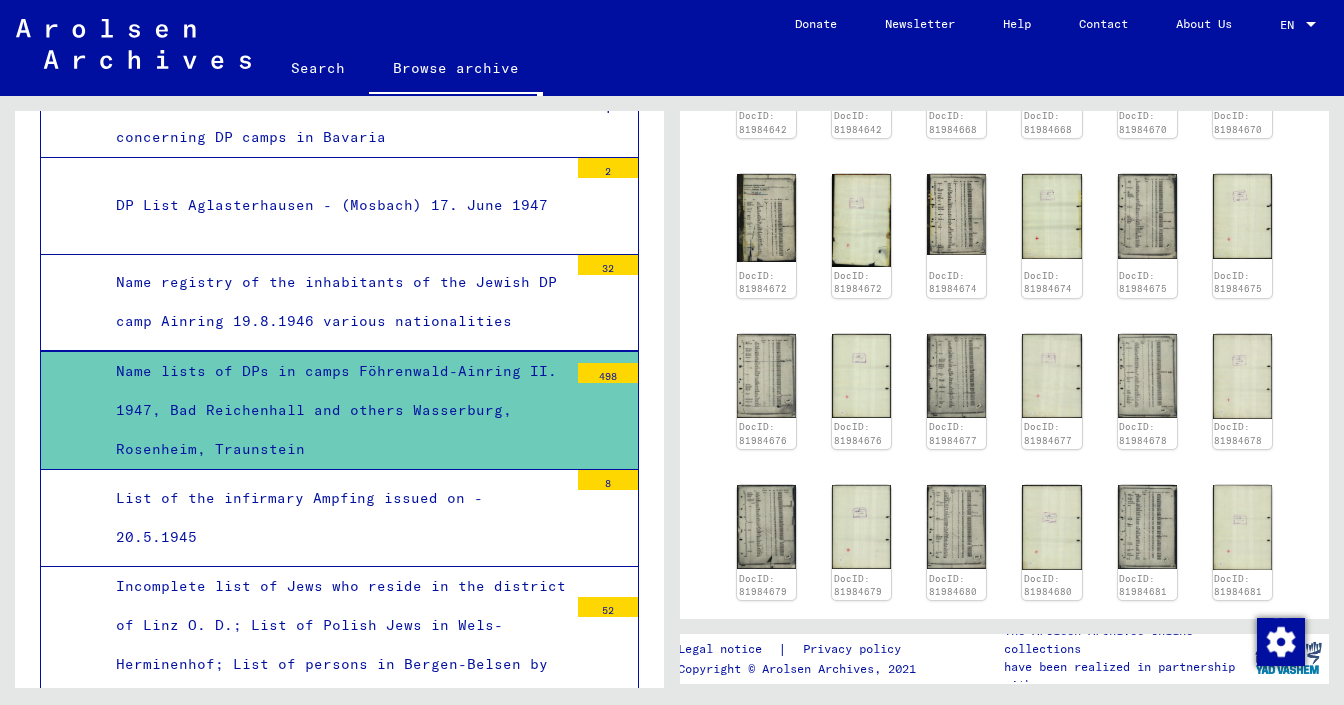 scroll, scrollTop: 1200, scrollLeft: 0, axis: vertical 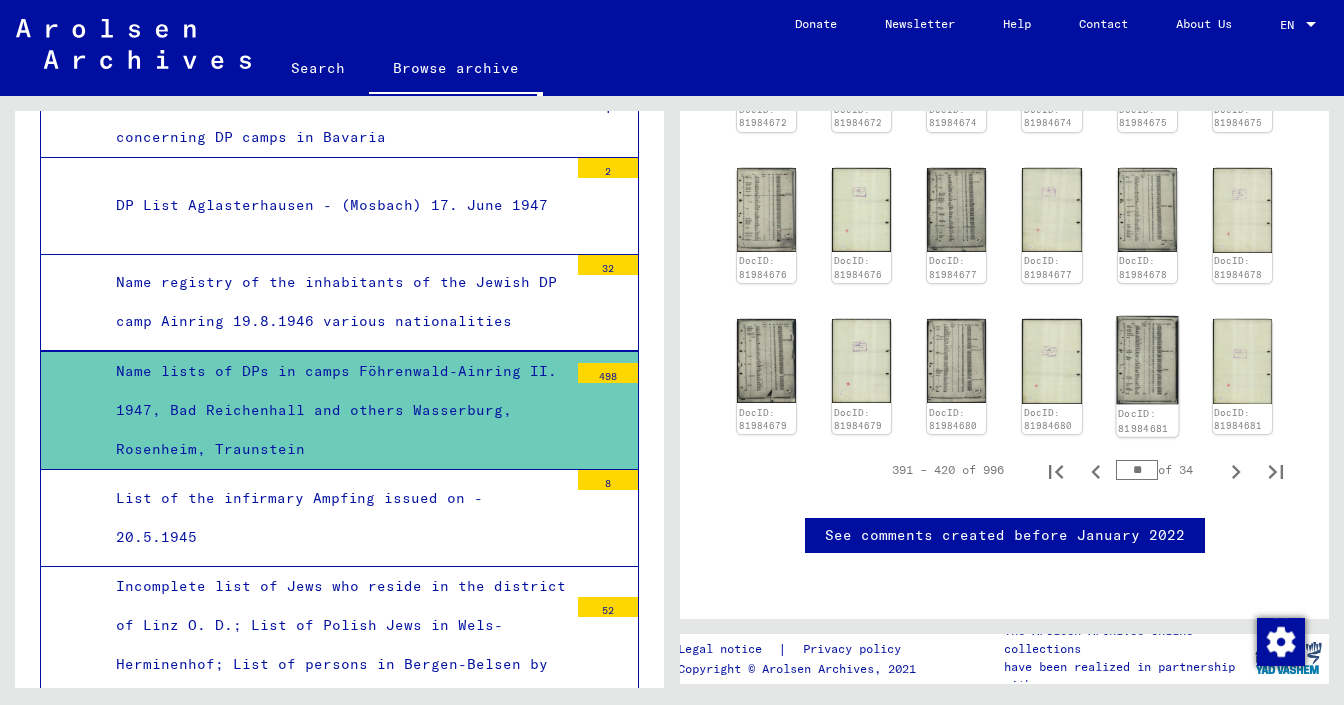 click 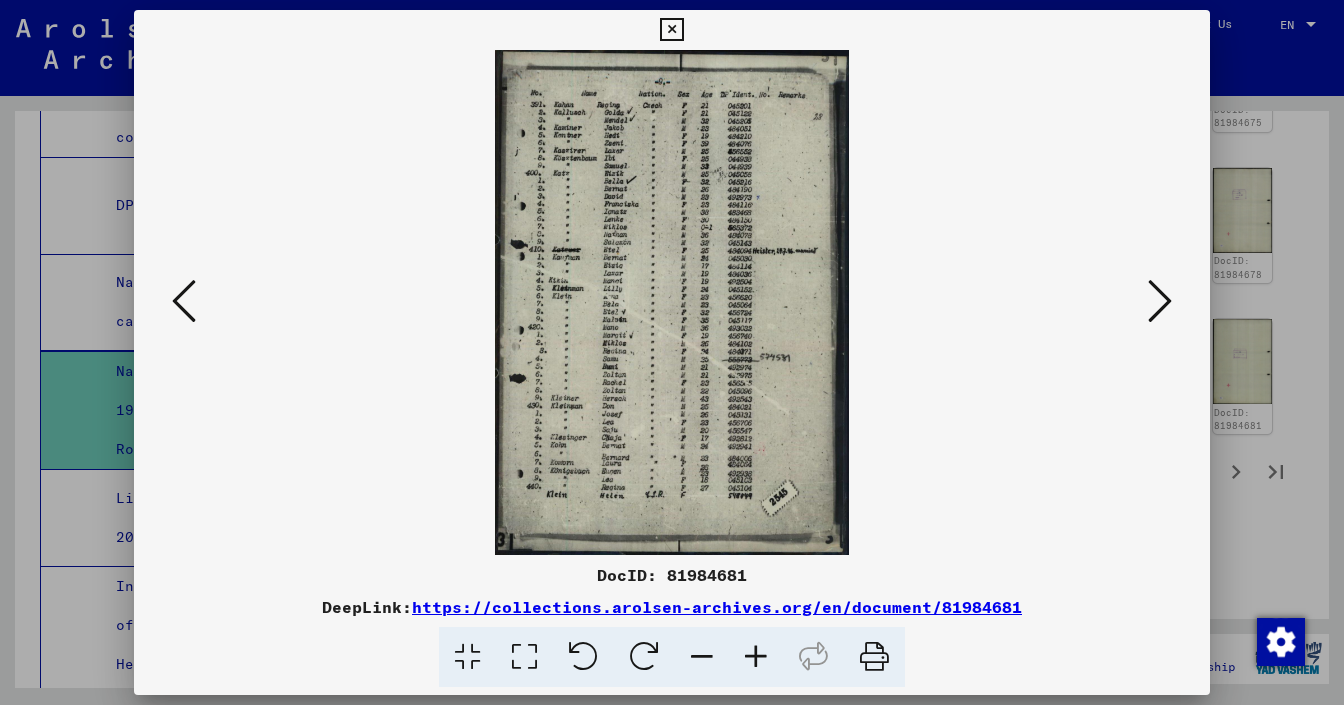 click at bounding box center [184, 301] 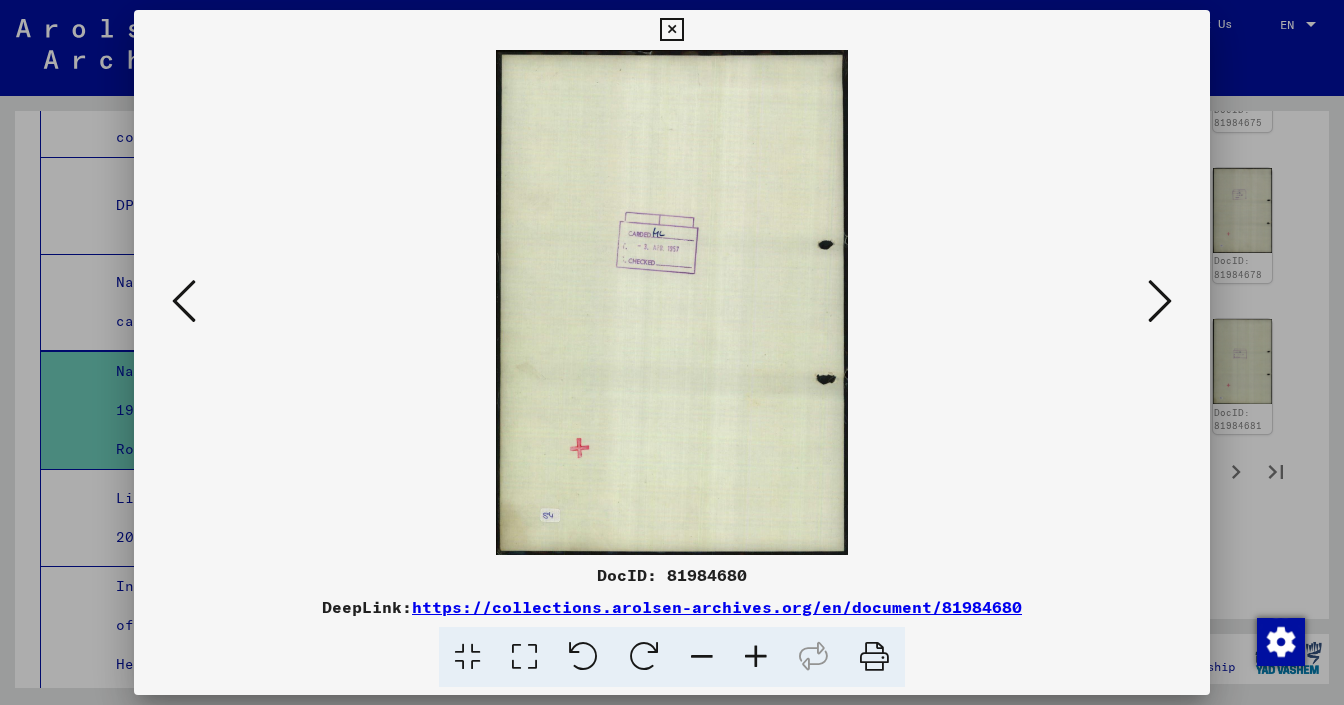 click at bounding box center [184, 301] 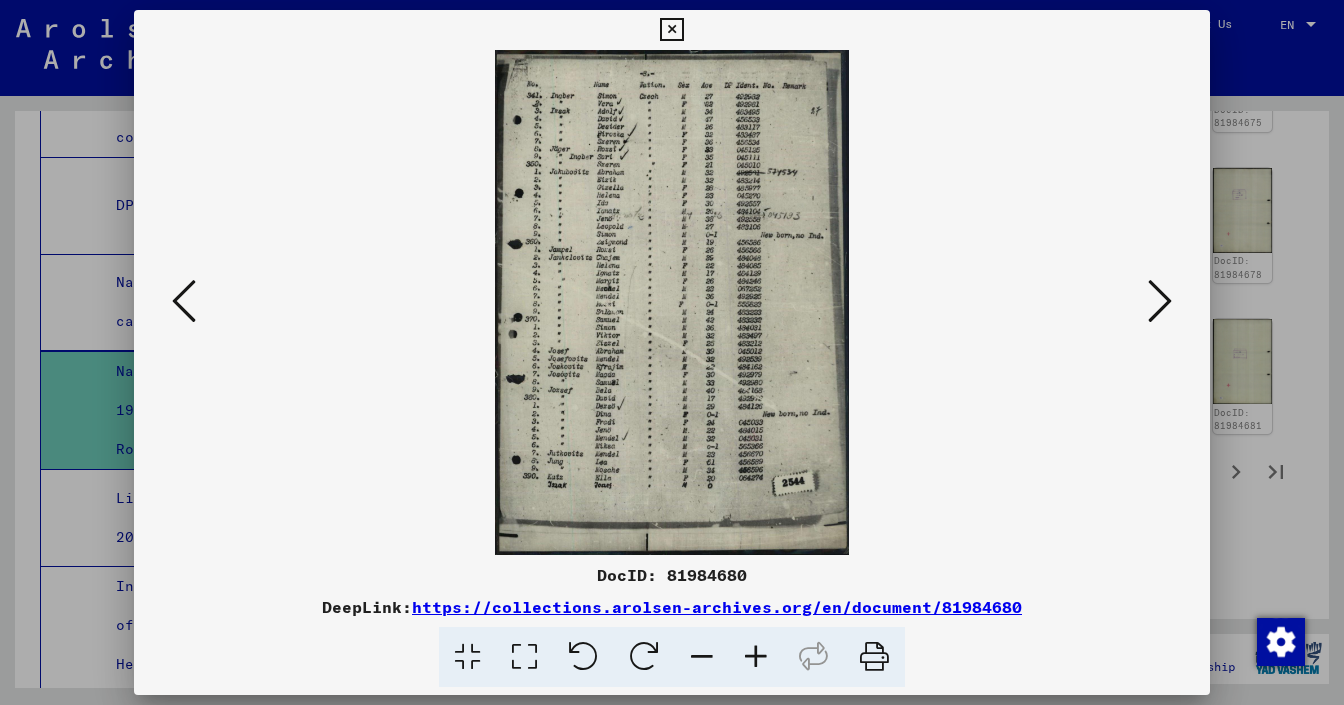 click at bounding box center [672, 352] 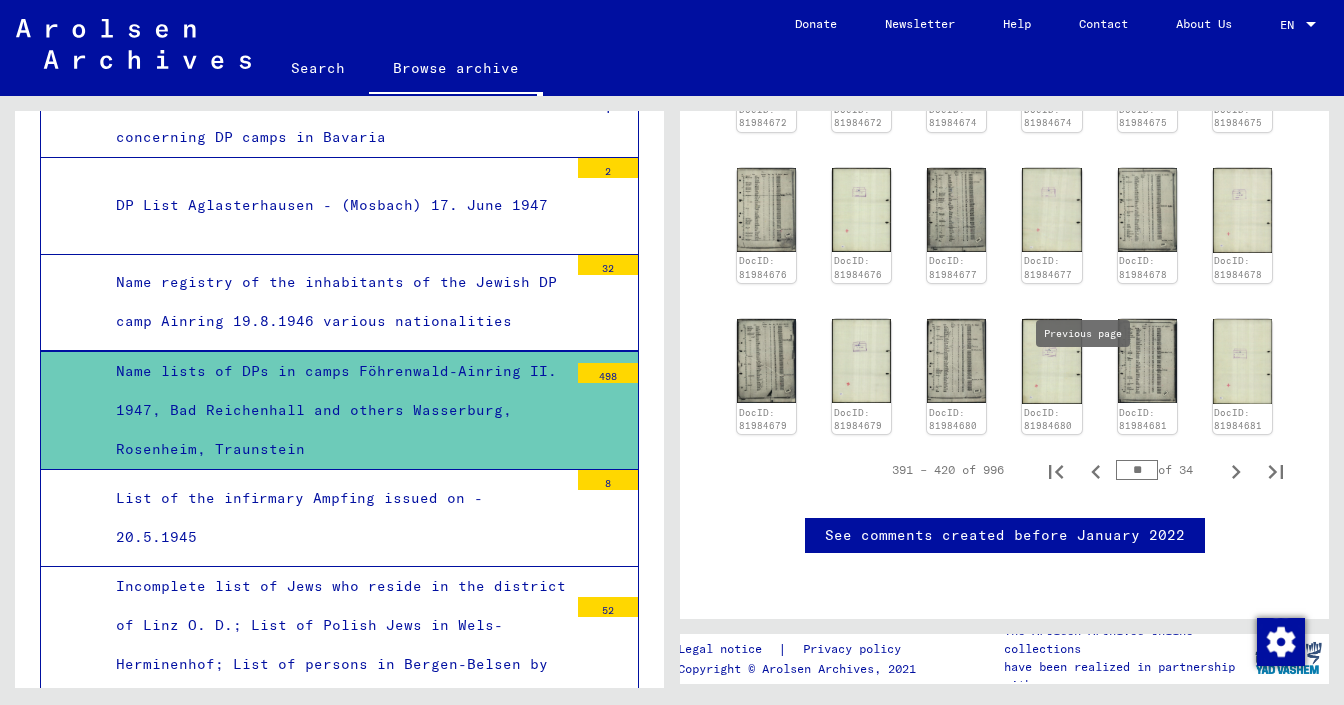 click 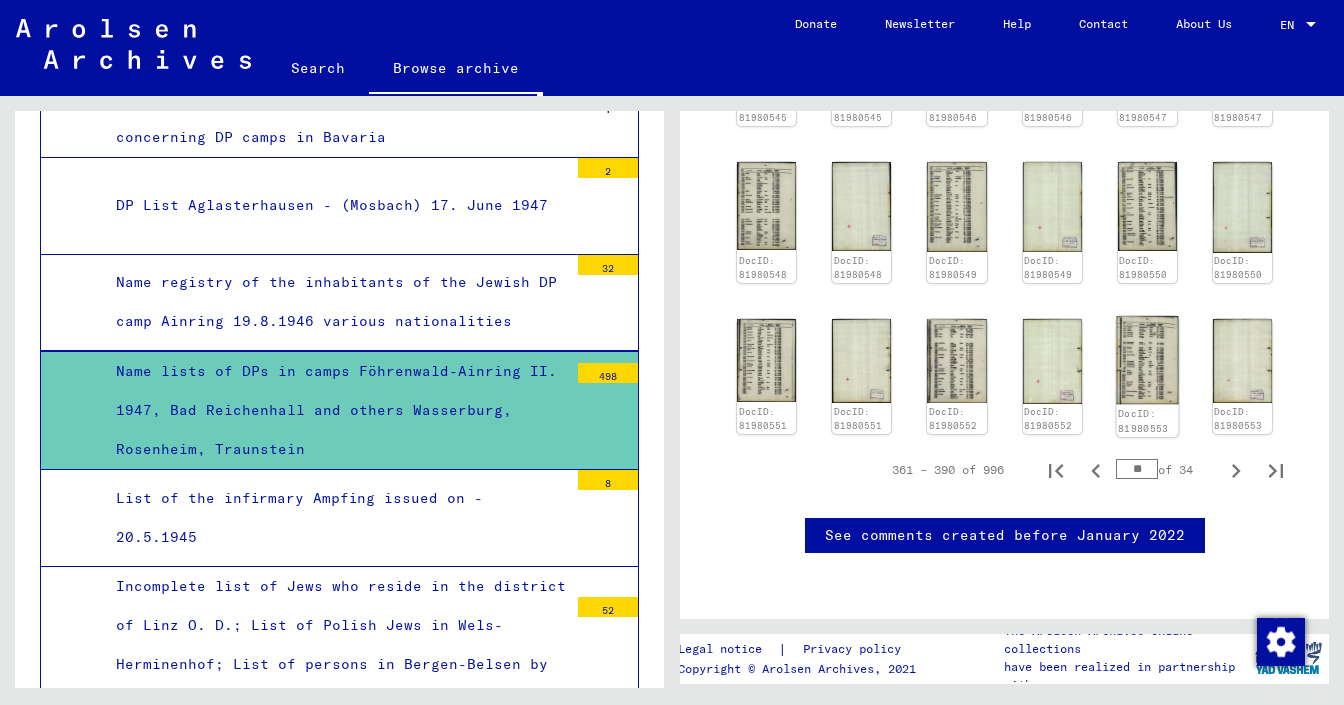 click 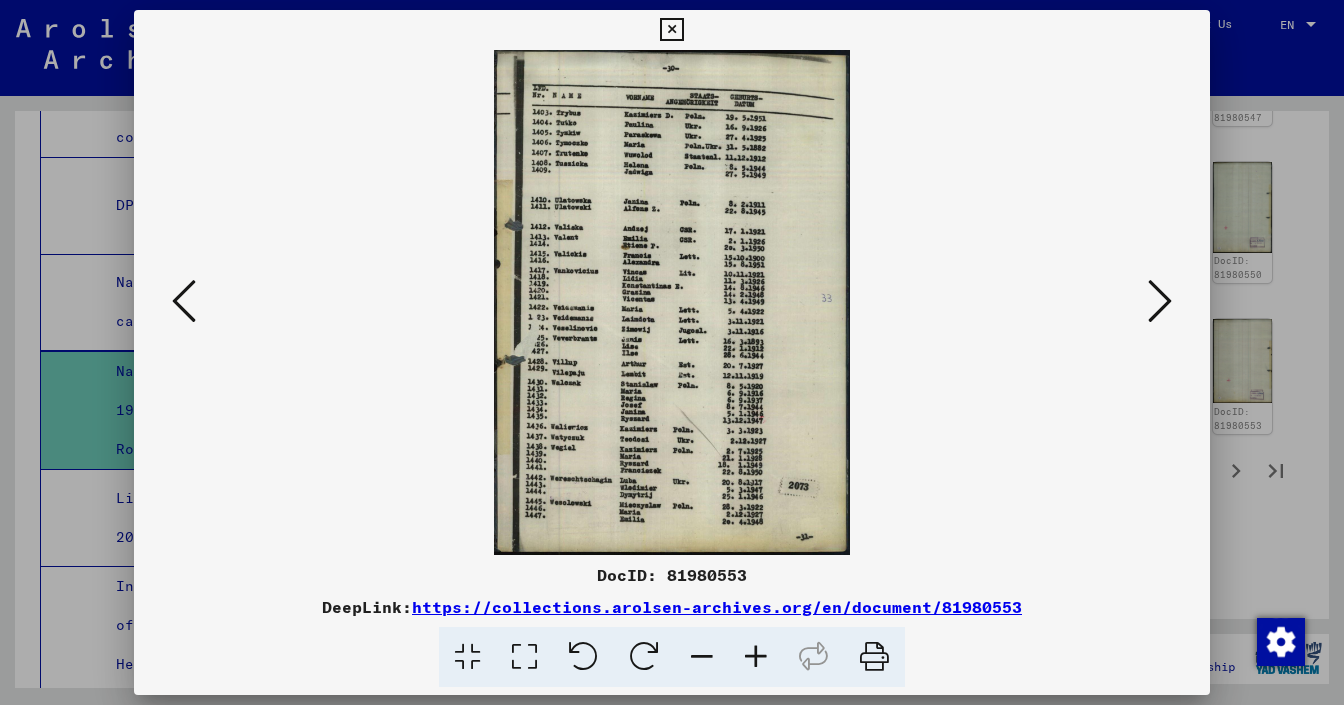 click at bounding box center [184, 301] 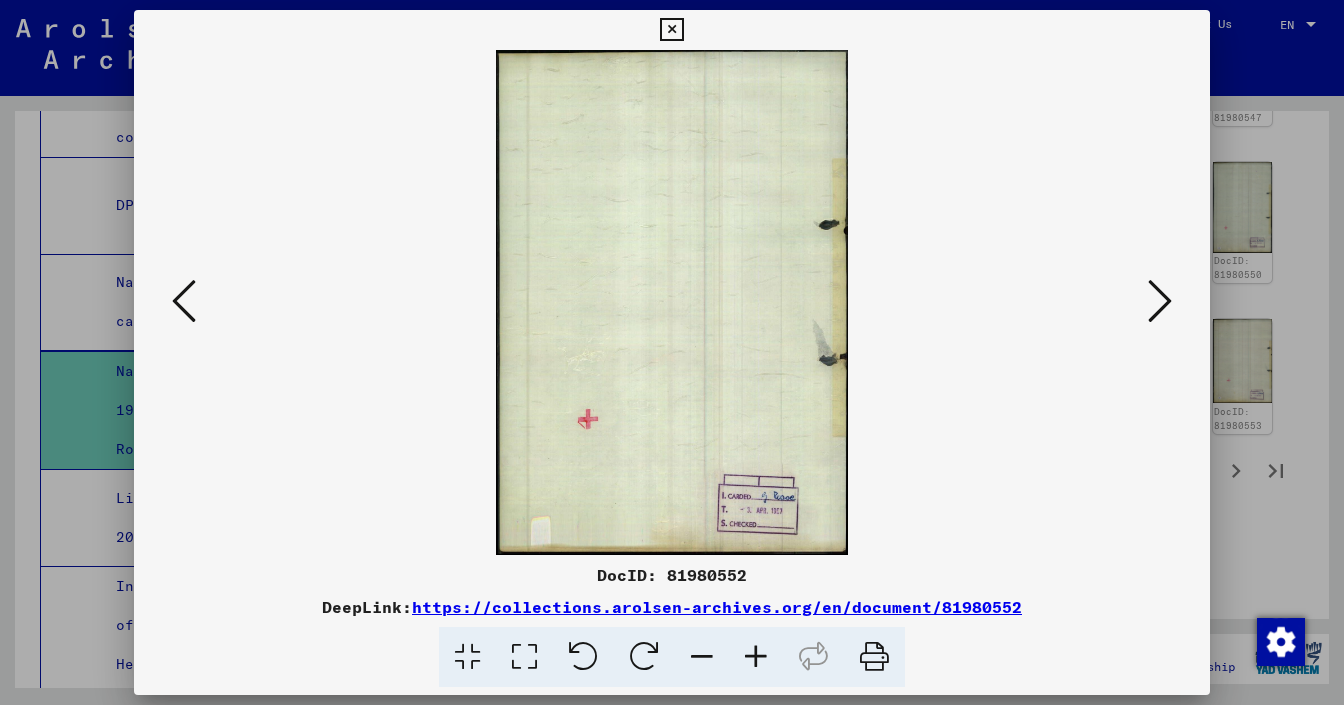 click at bounding box center (184, 301) 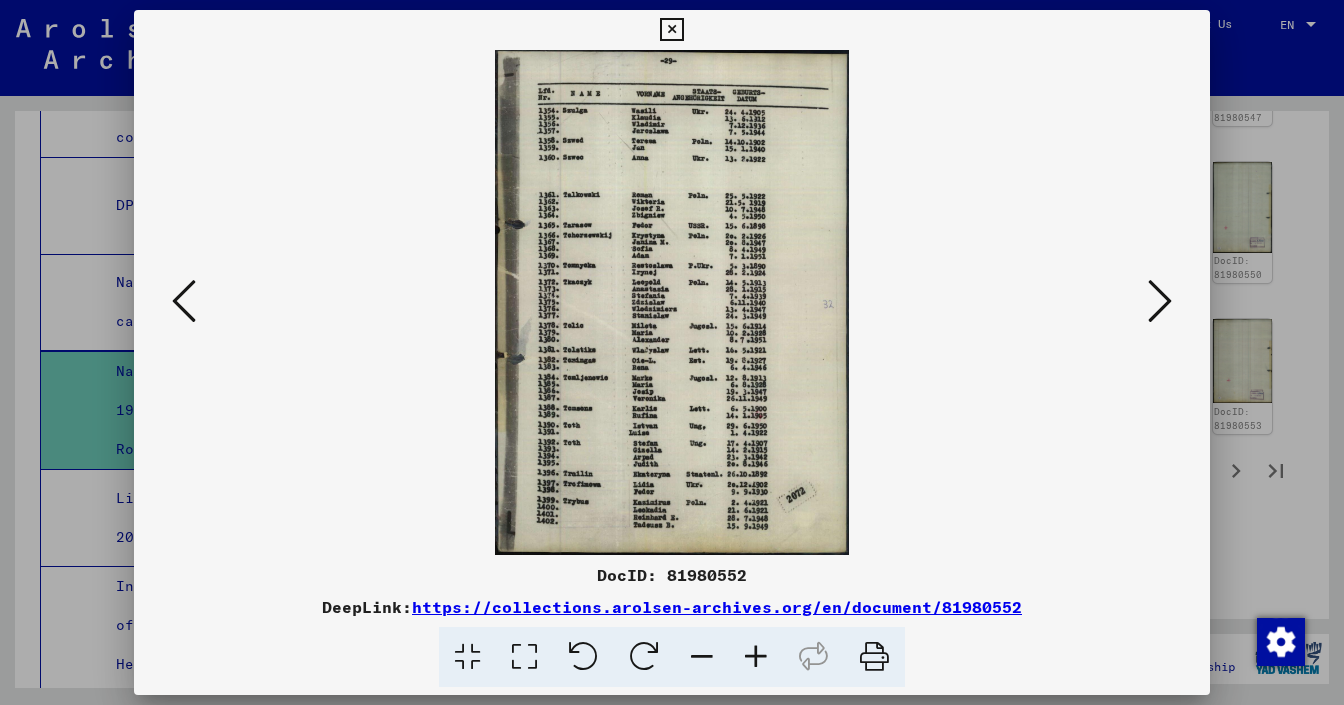 click at bounding box center [184, 301] 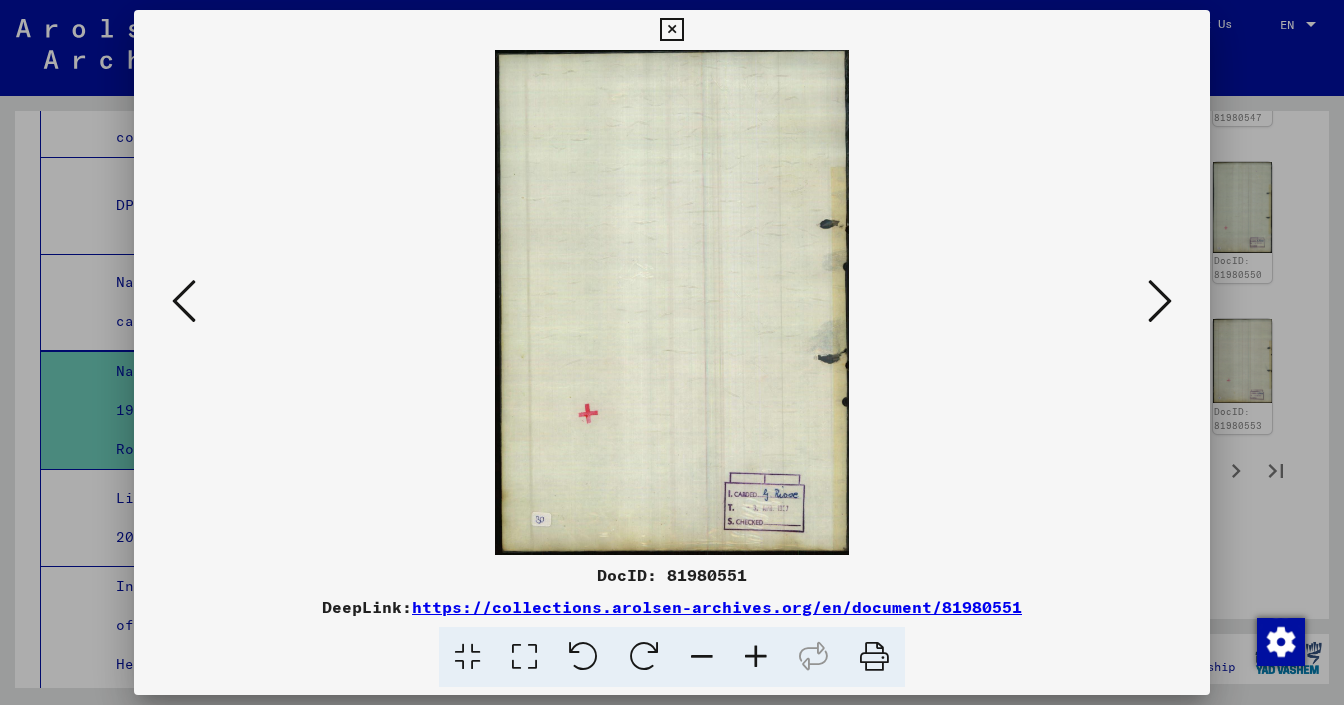 click at bounding box center [184, 301] 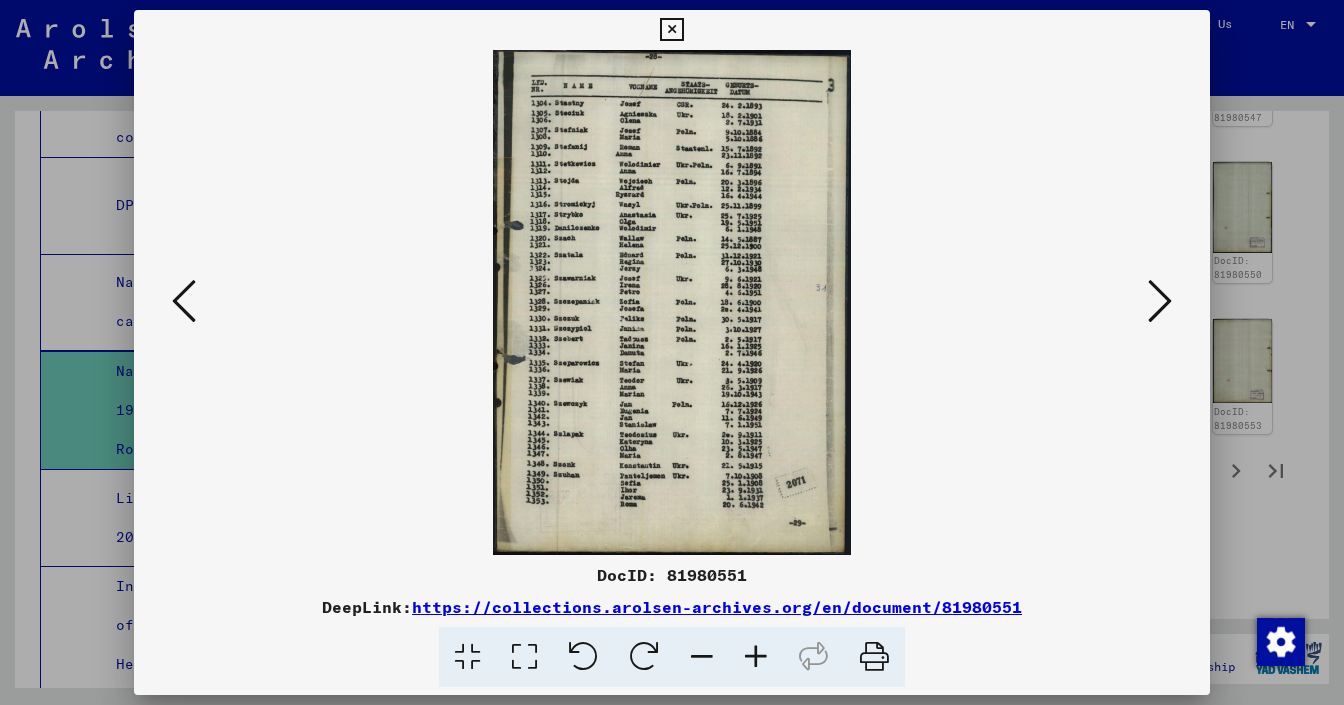 click at bounding box center [184, 301] 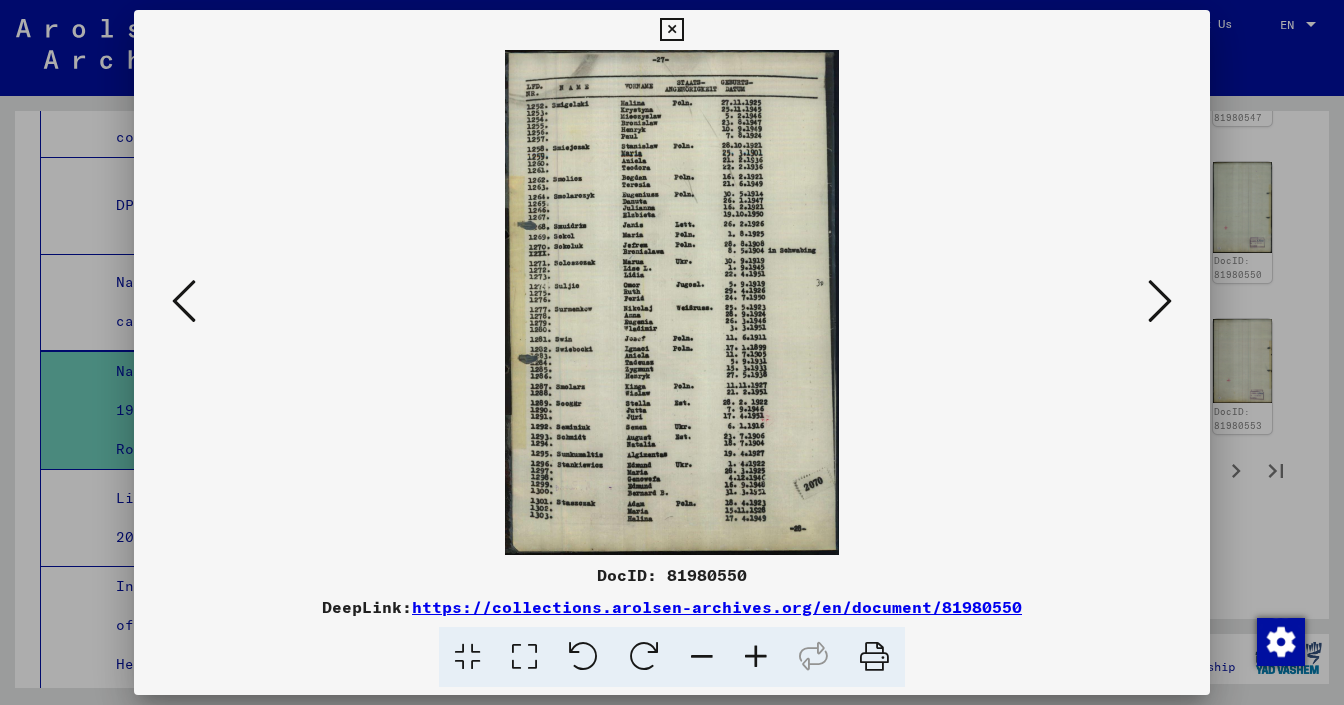 click at bounding box center (184, 301) 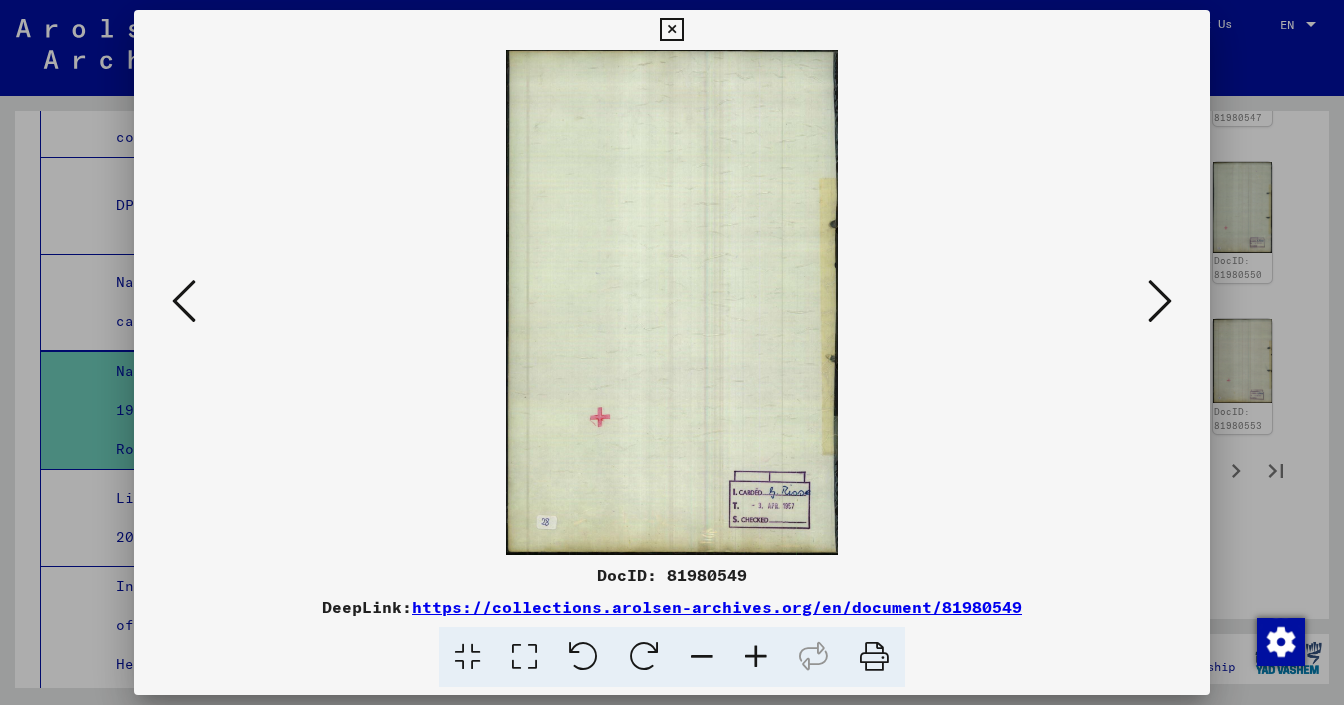 click at bounding box center [184, 301] 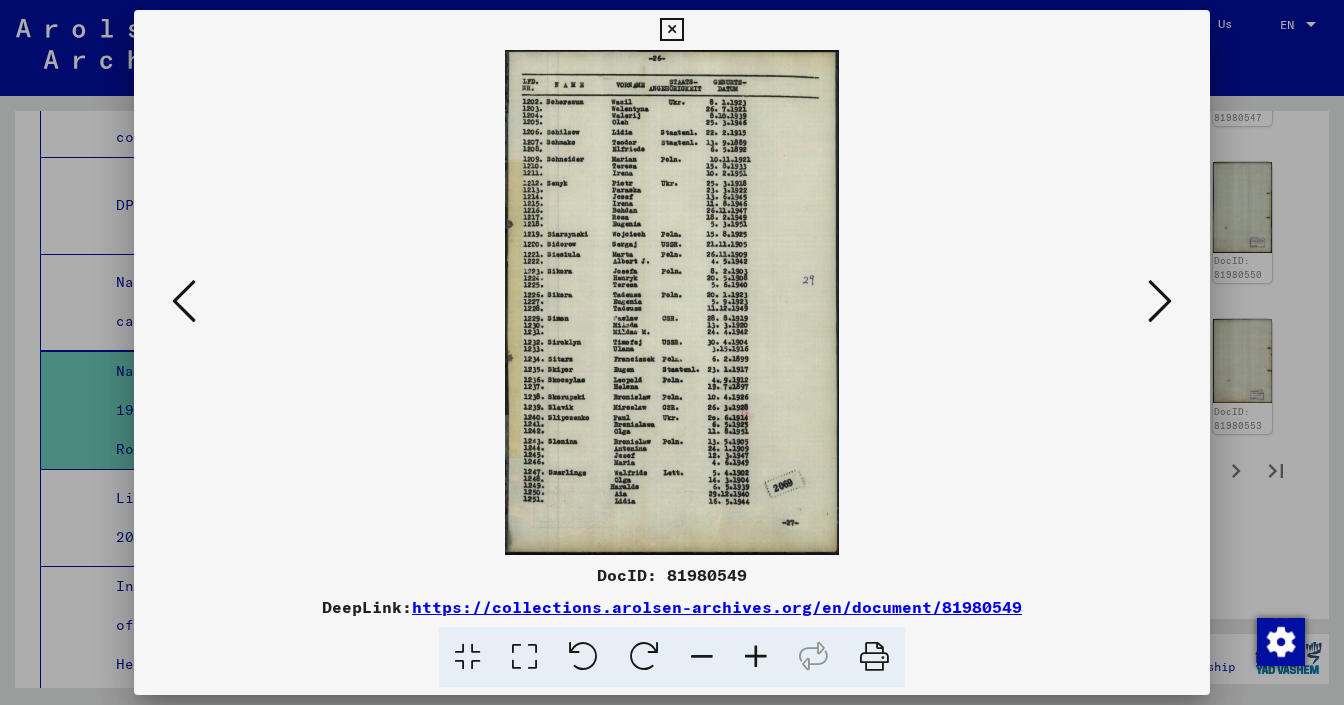 click at bounding box center [184, 301] 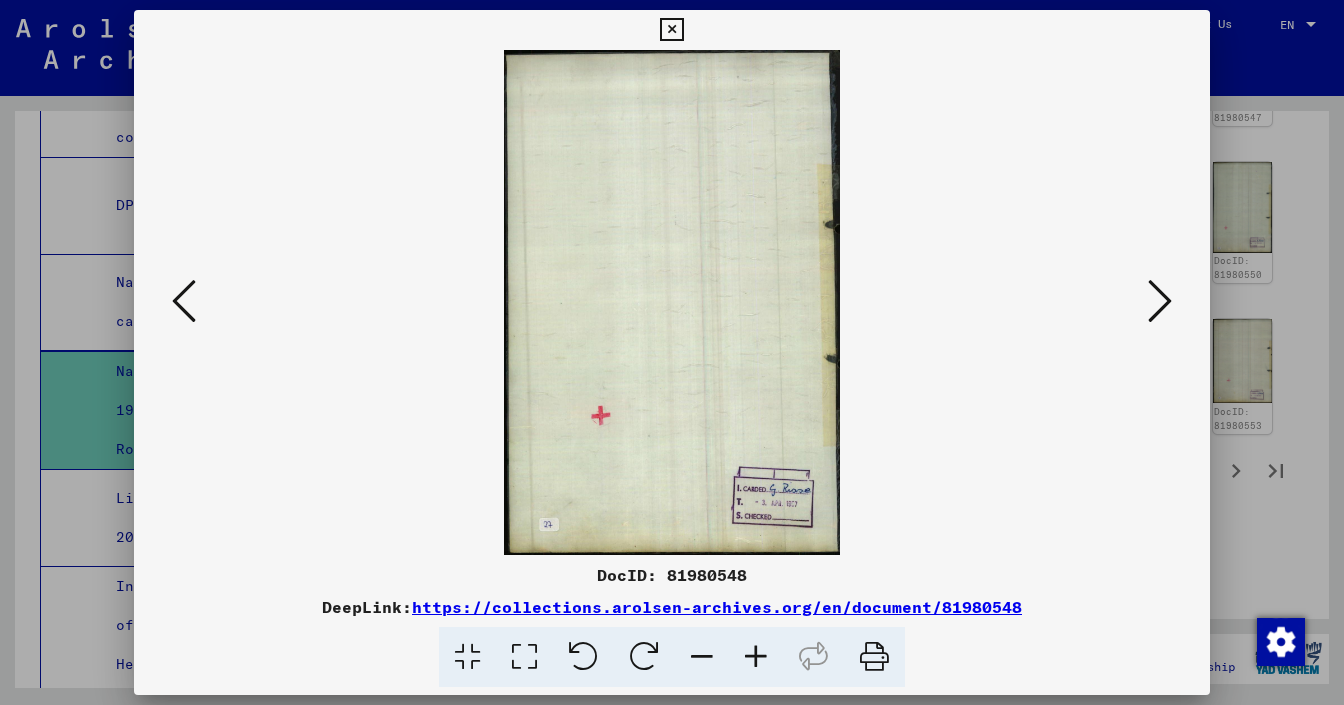 click at bounding box center [184, 301] 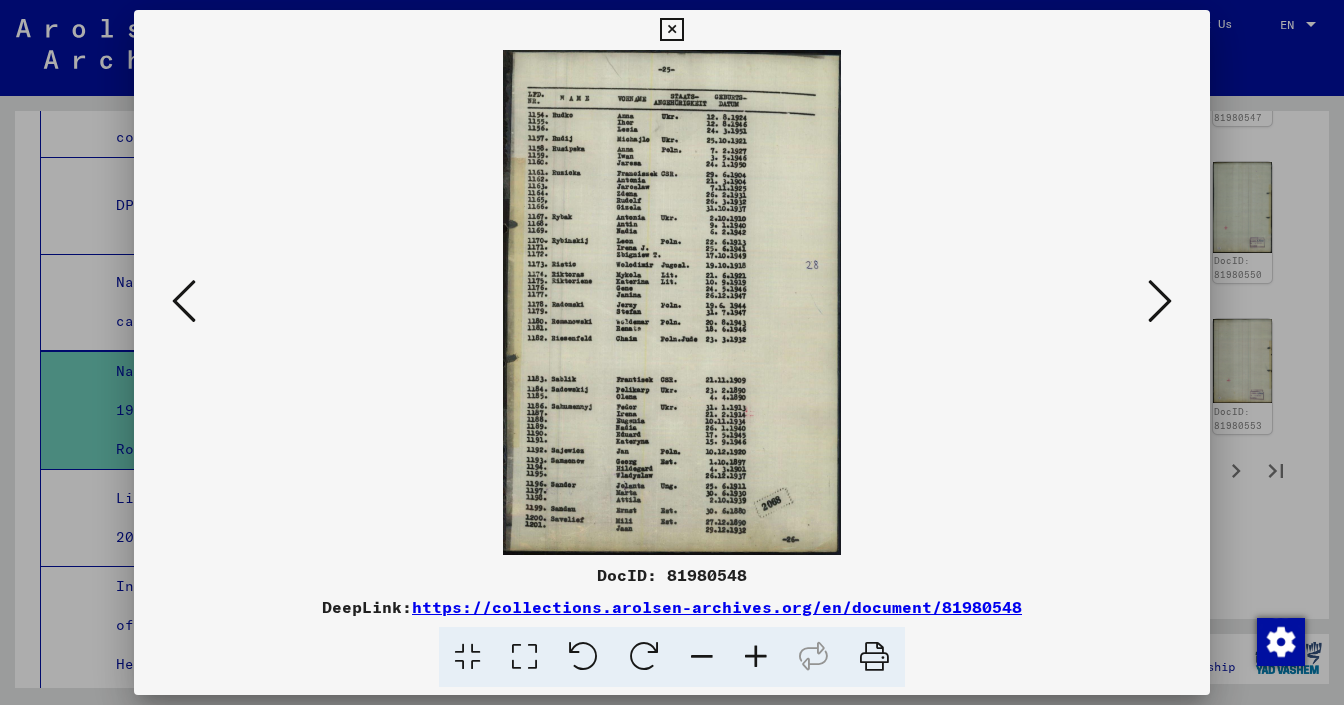 click at bounding box center [184, 301] 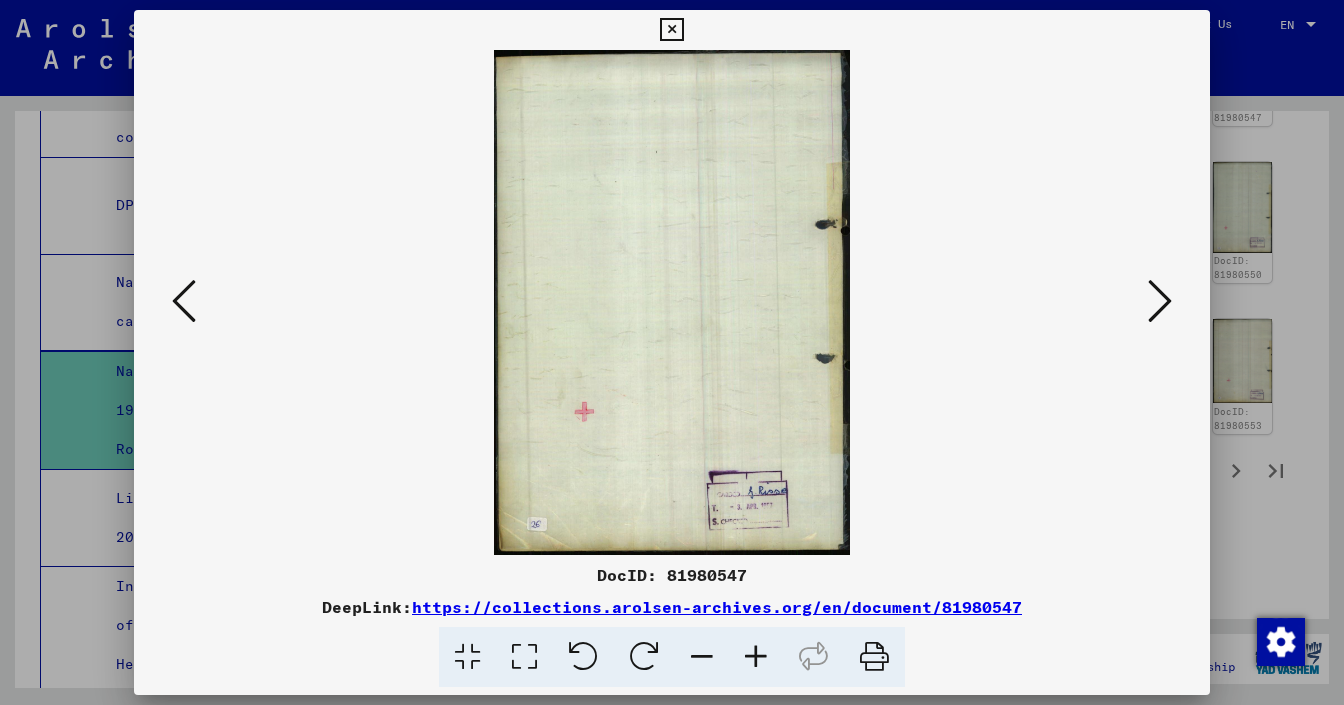 click at bounding box center (184, 301) 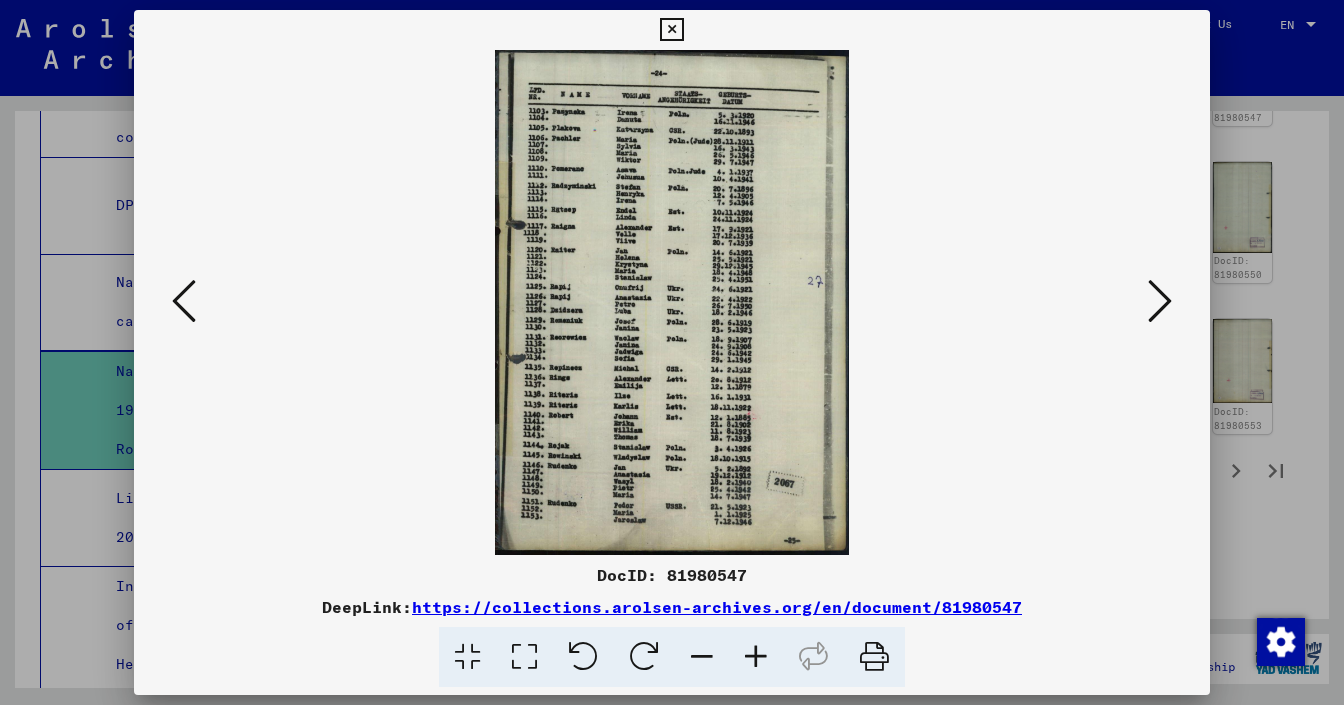 click at bounding box center [184, 301] 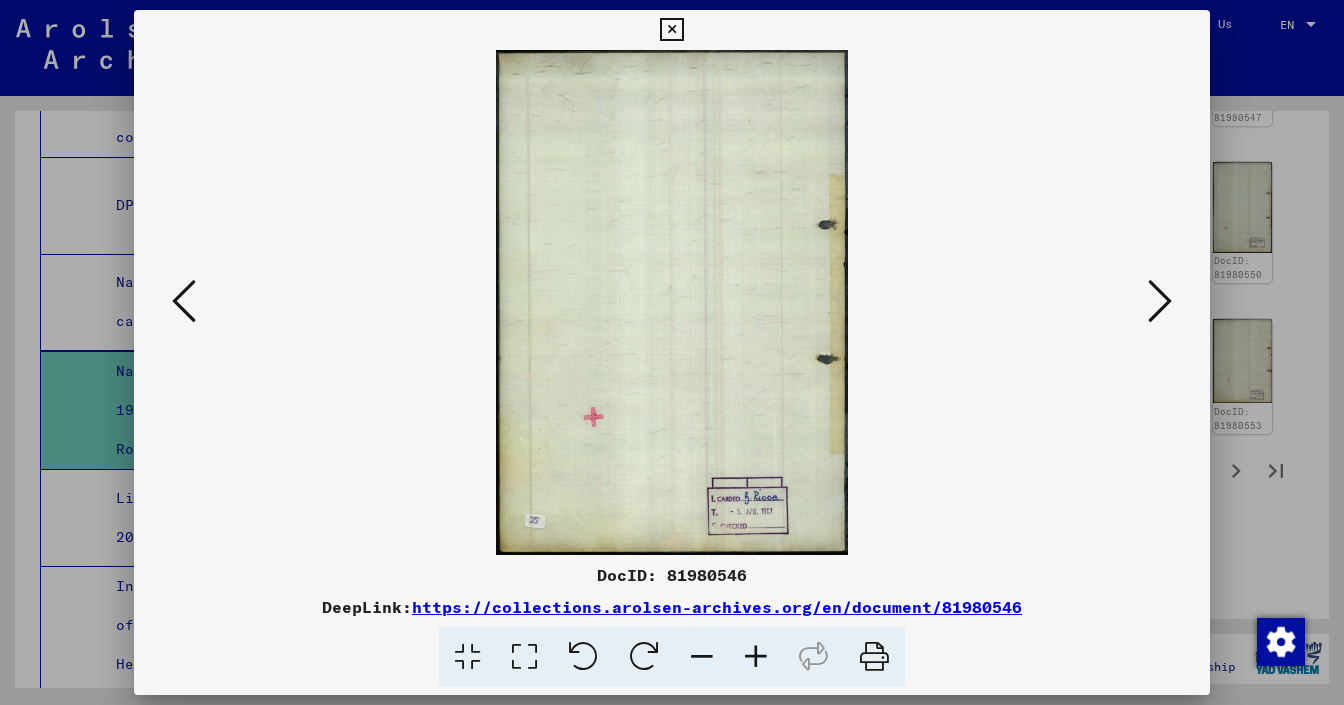 click at bounding box center (184, 301) 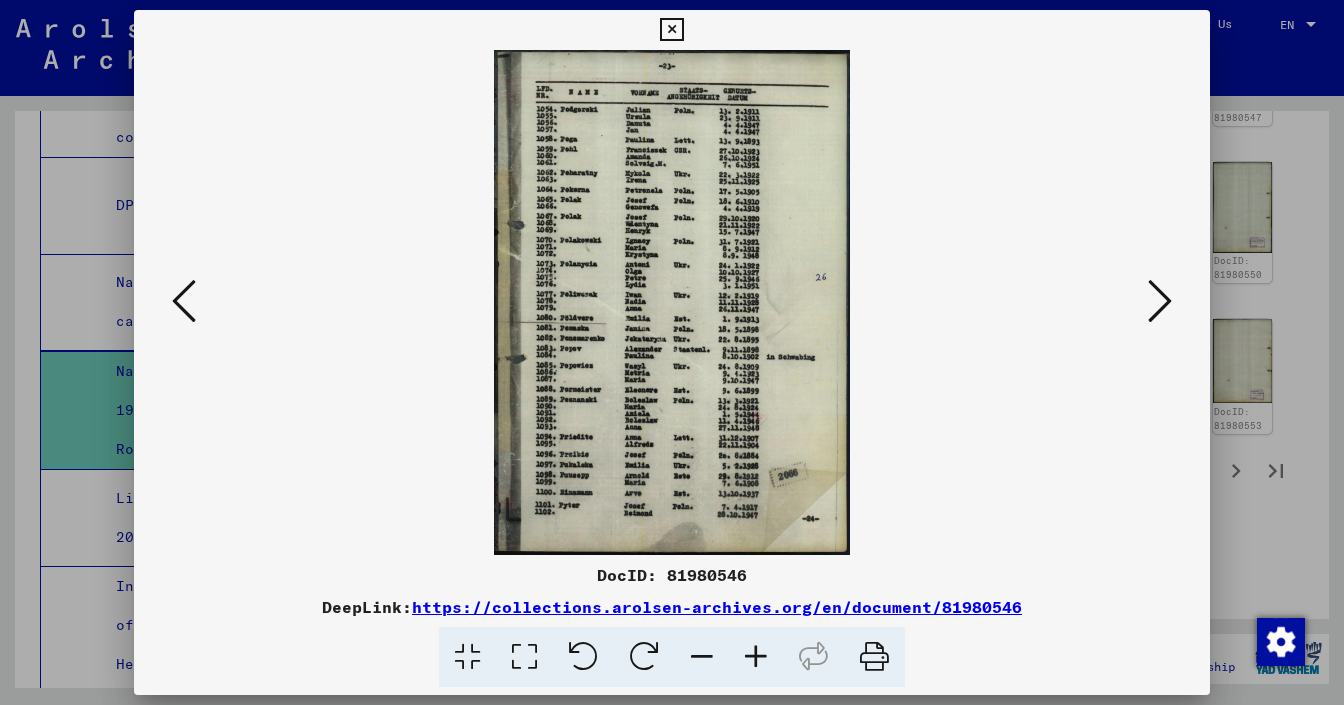 click at bounding box center (184, 301) 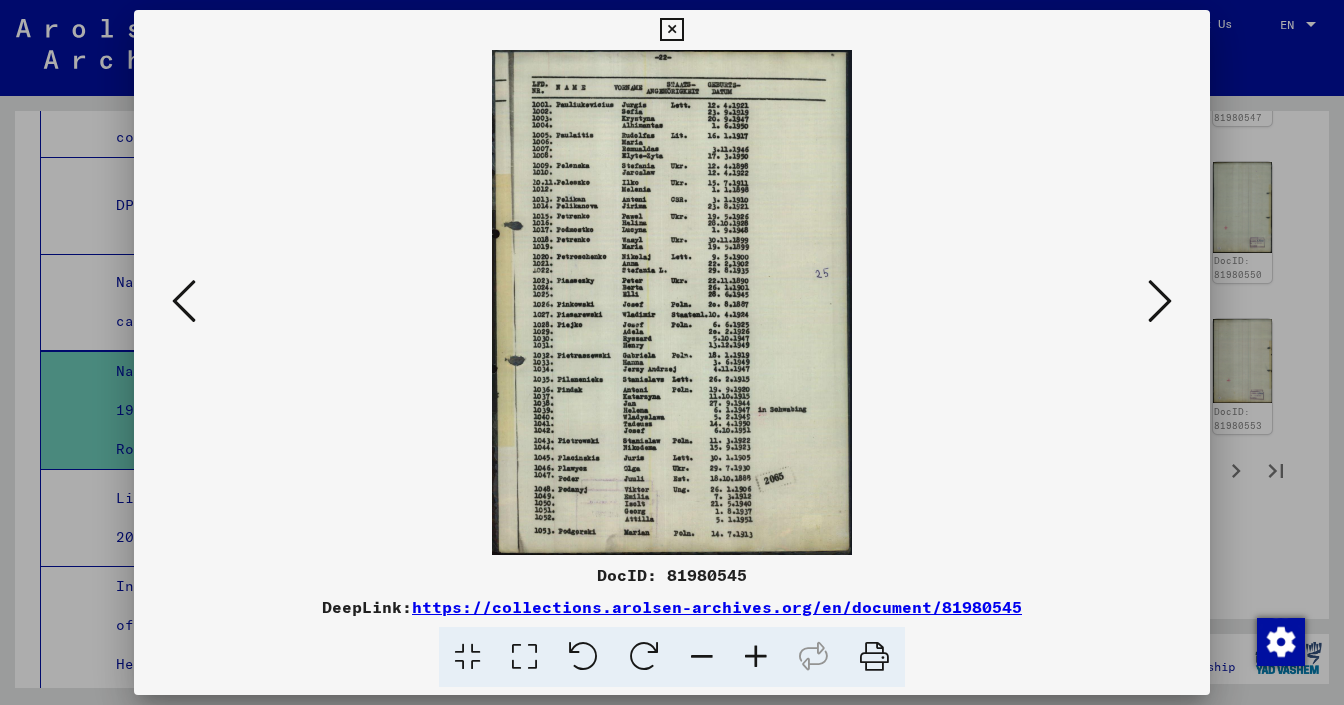 click at bounding box center [184, 301] 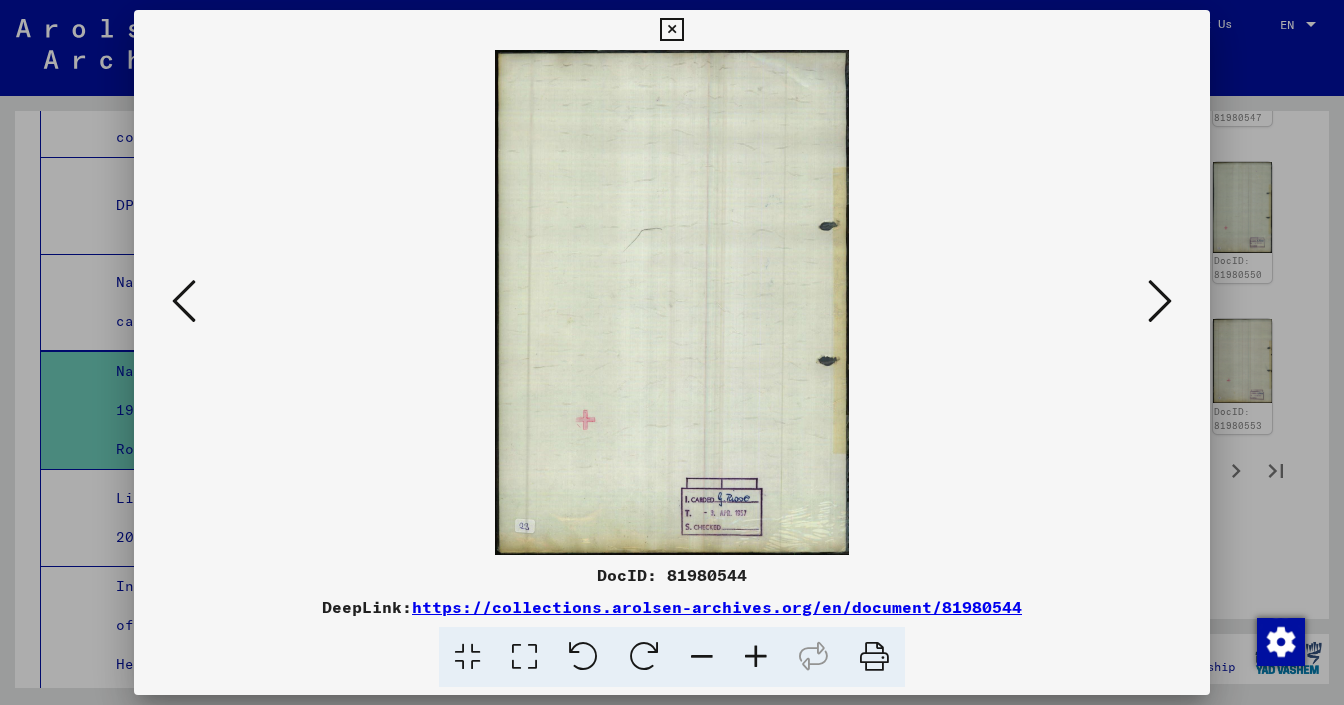 click at bounding box center [184, 301] 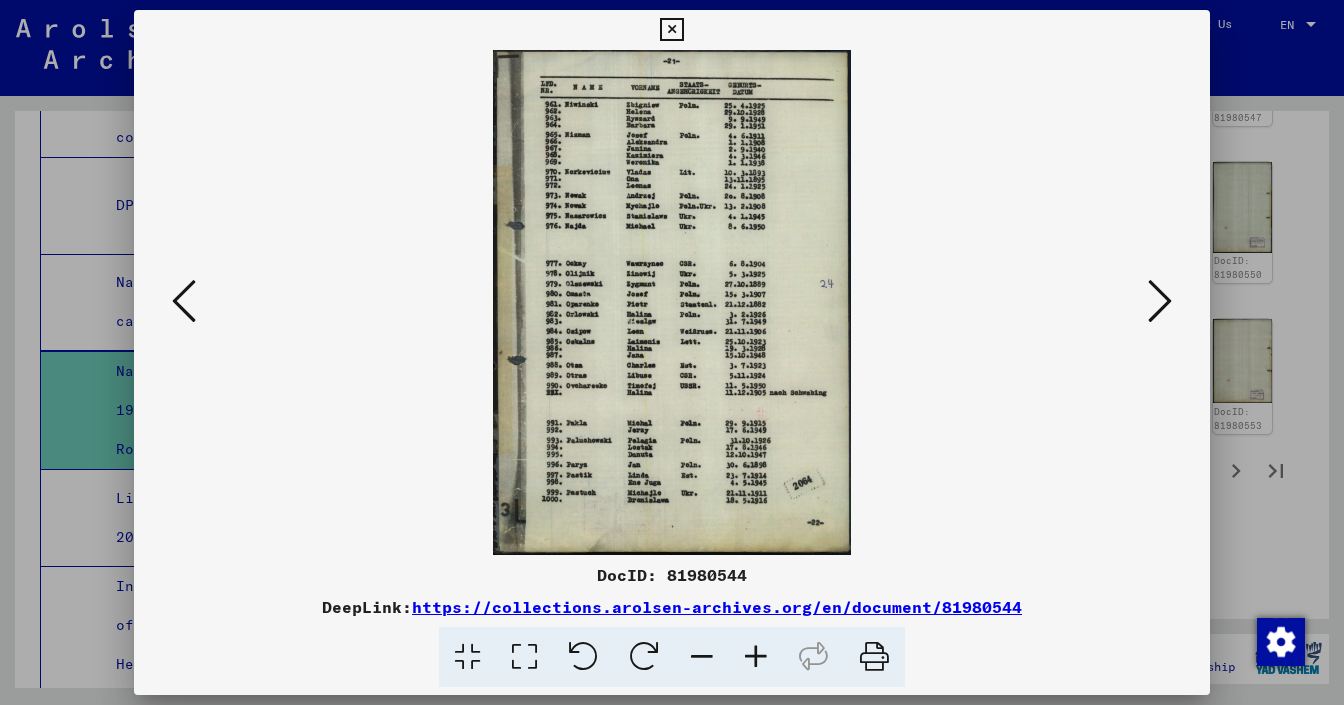 click at bounding box center [184, 301] 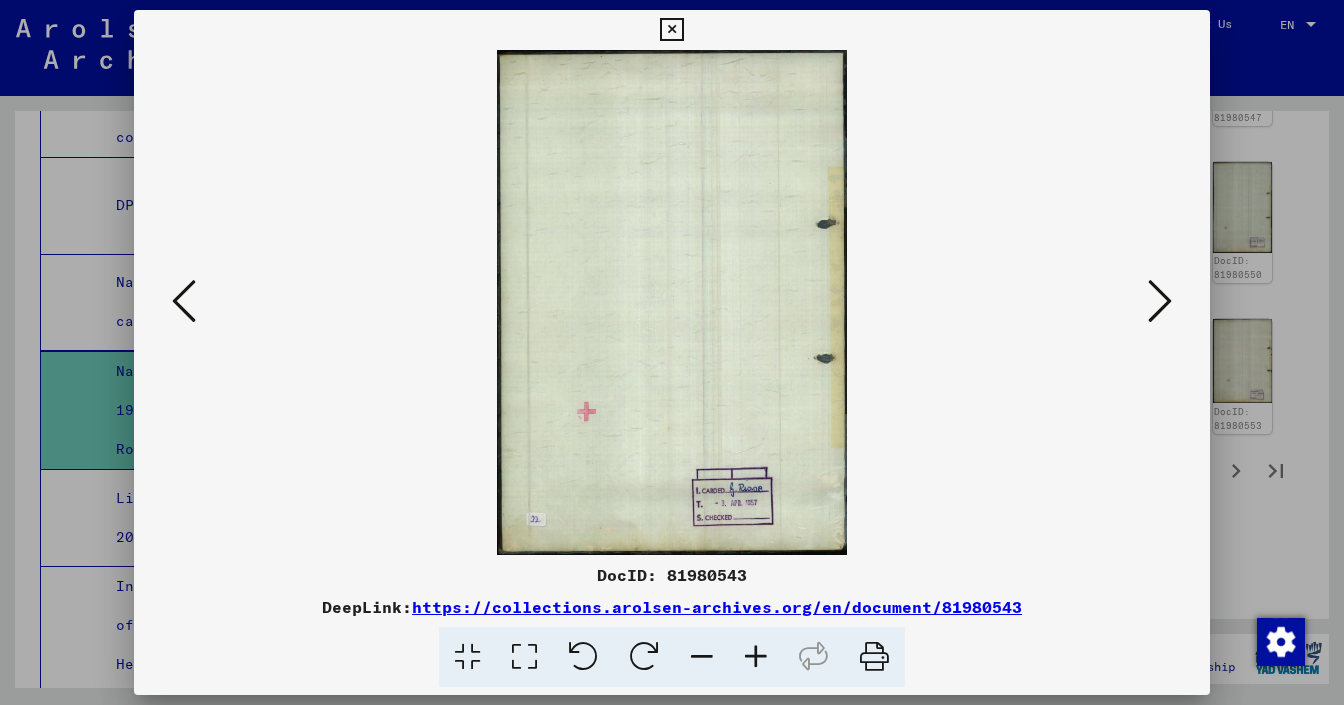 click at bounding box center (184, 301) 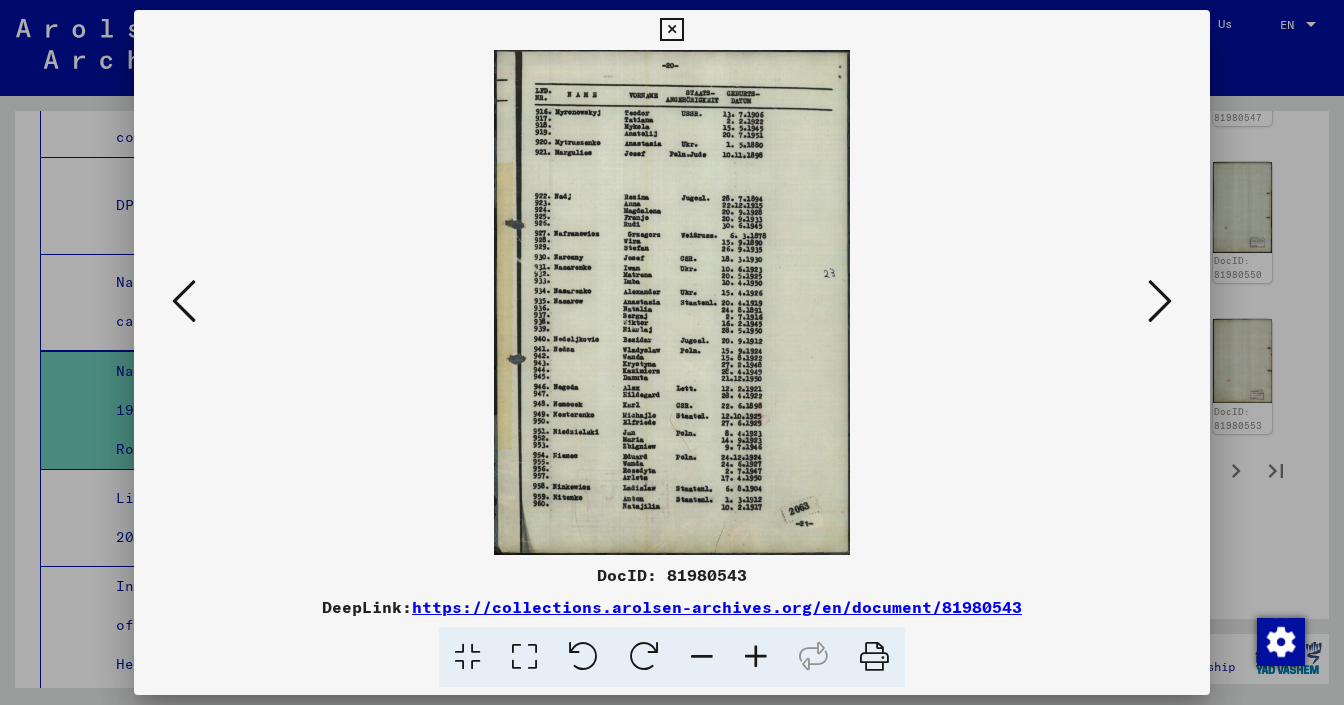 click at bounding box center [184, 301] 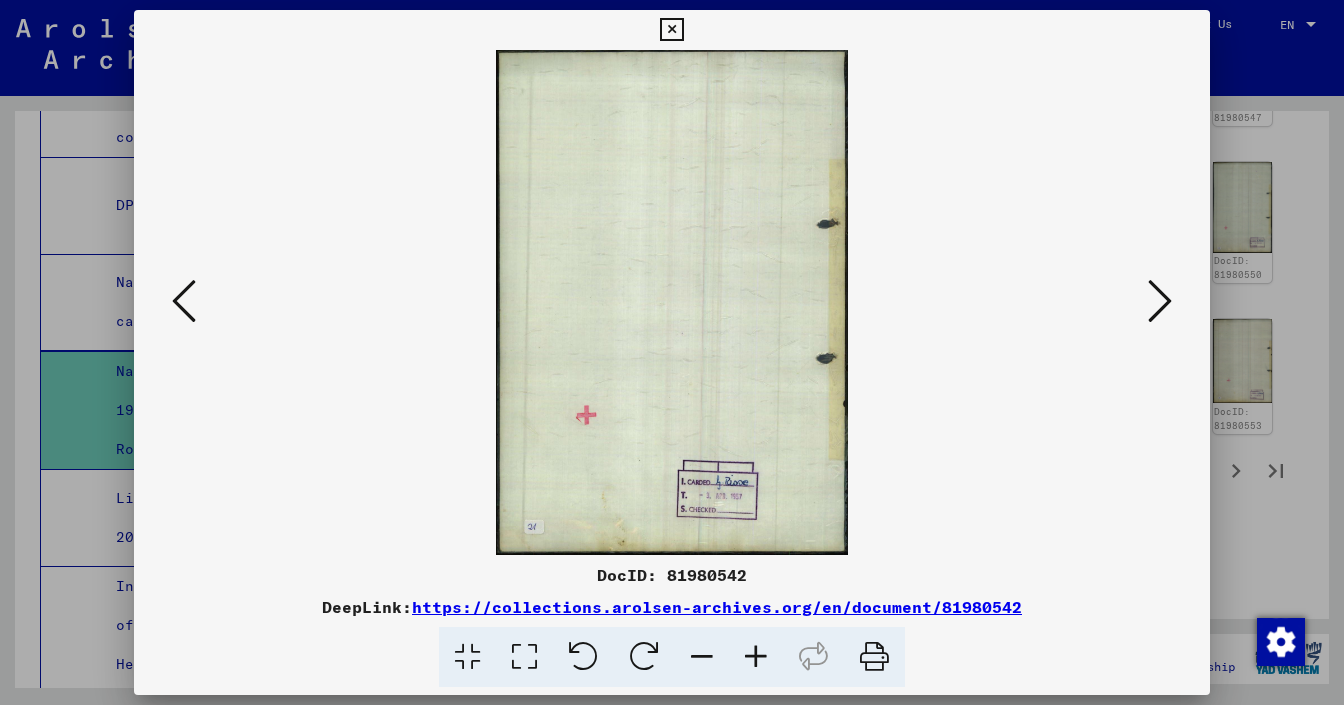 click at bounding box center [184, 301] 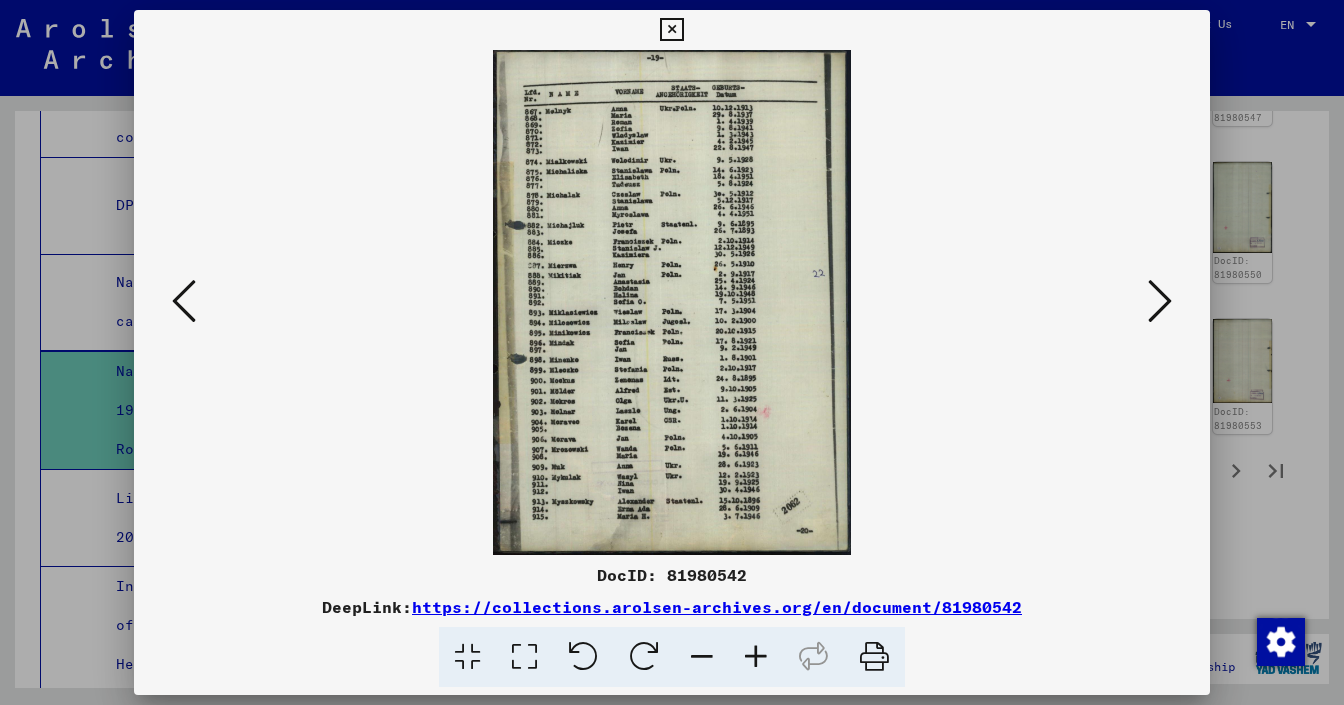 click at bounding box center [184, 301] 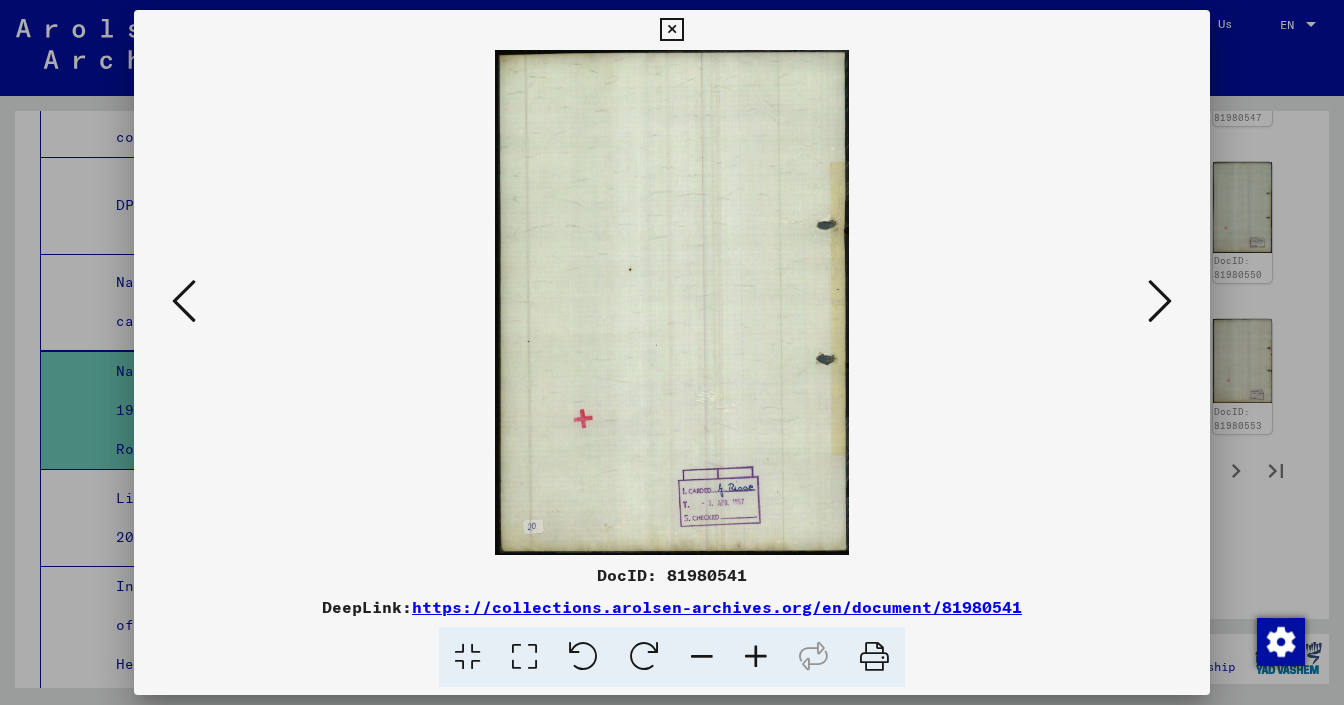 click at bounding box center [184, 301] 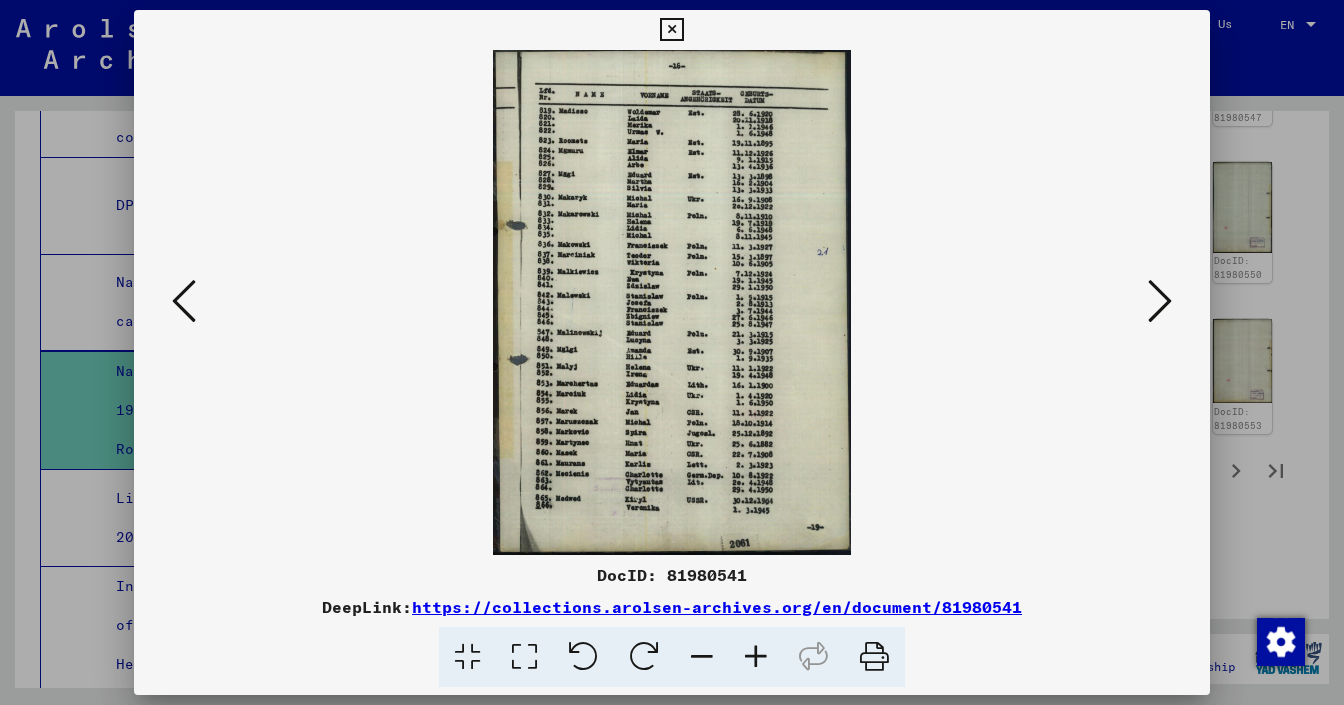 click at bounding box center [184, 301] 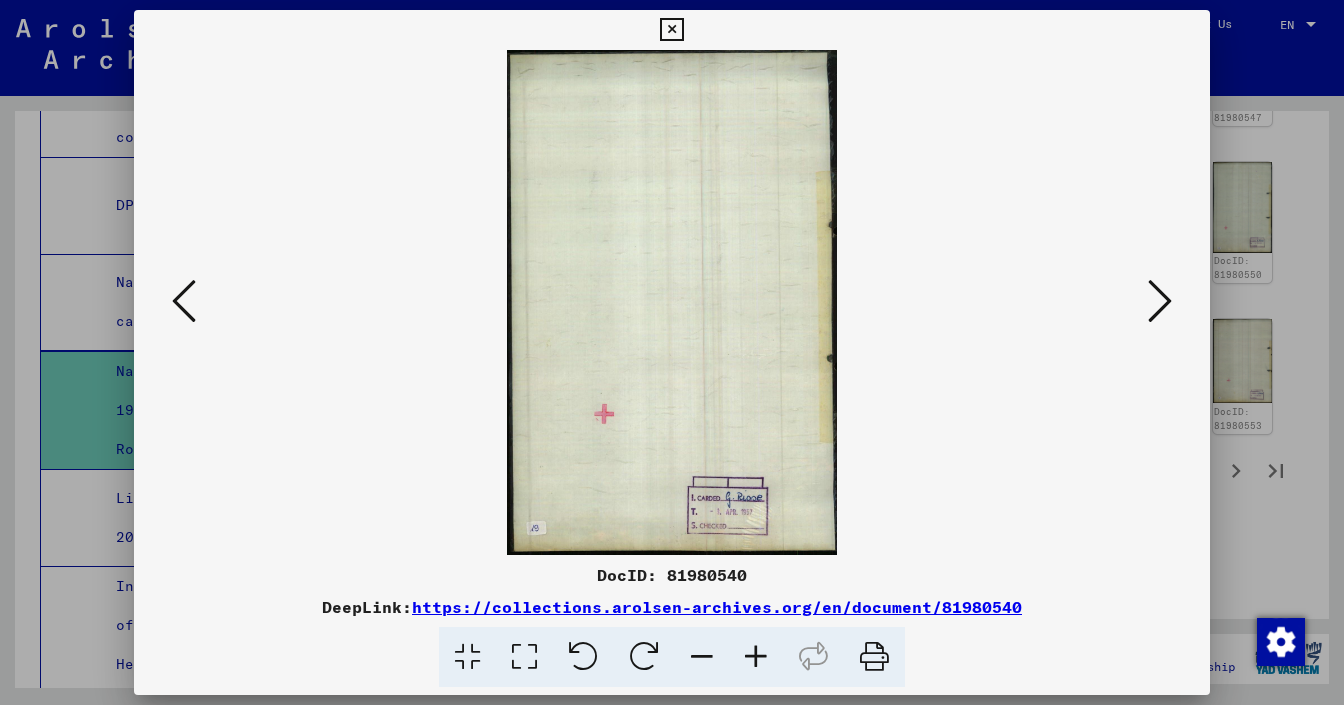 click at bounding box center (184, 301) 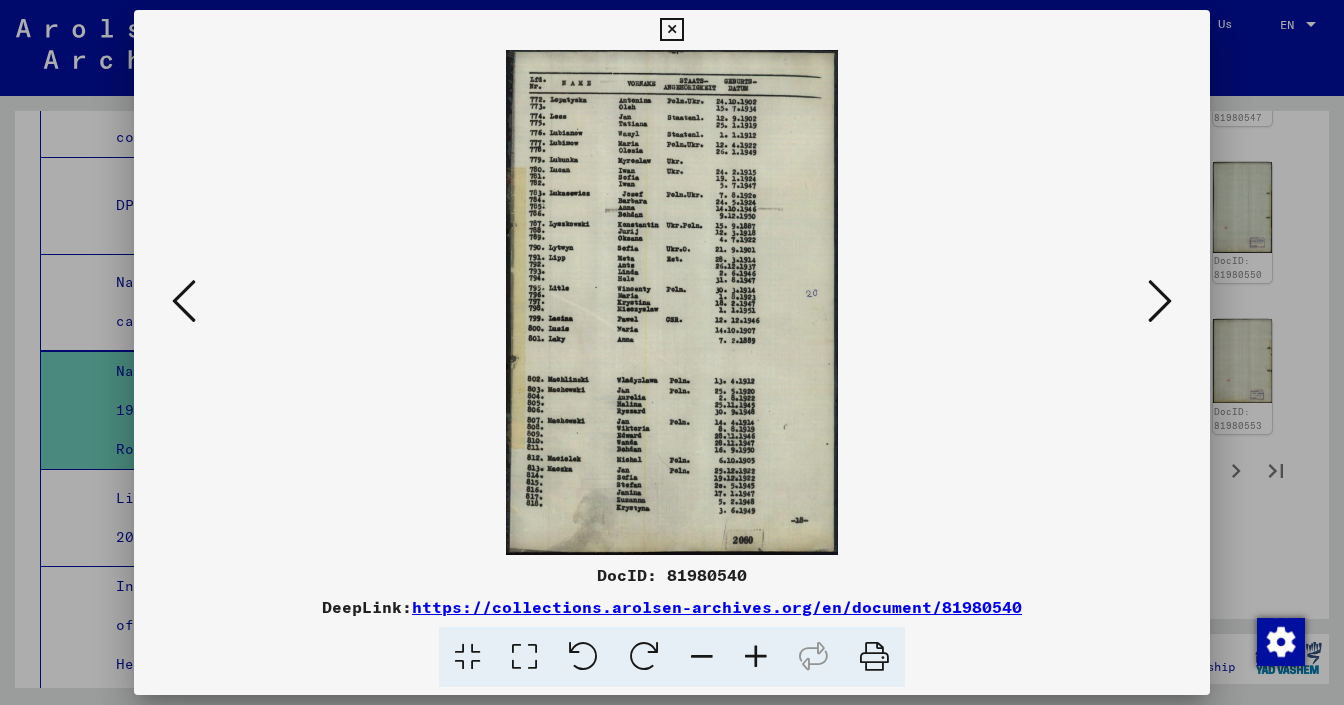 click at bounding box center (184, 301) 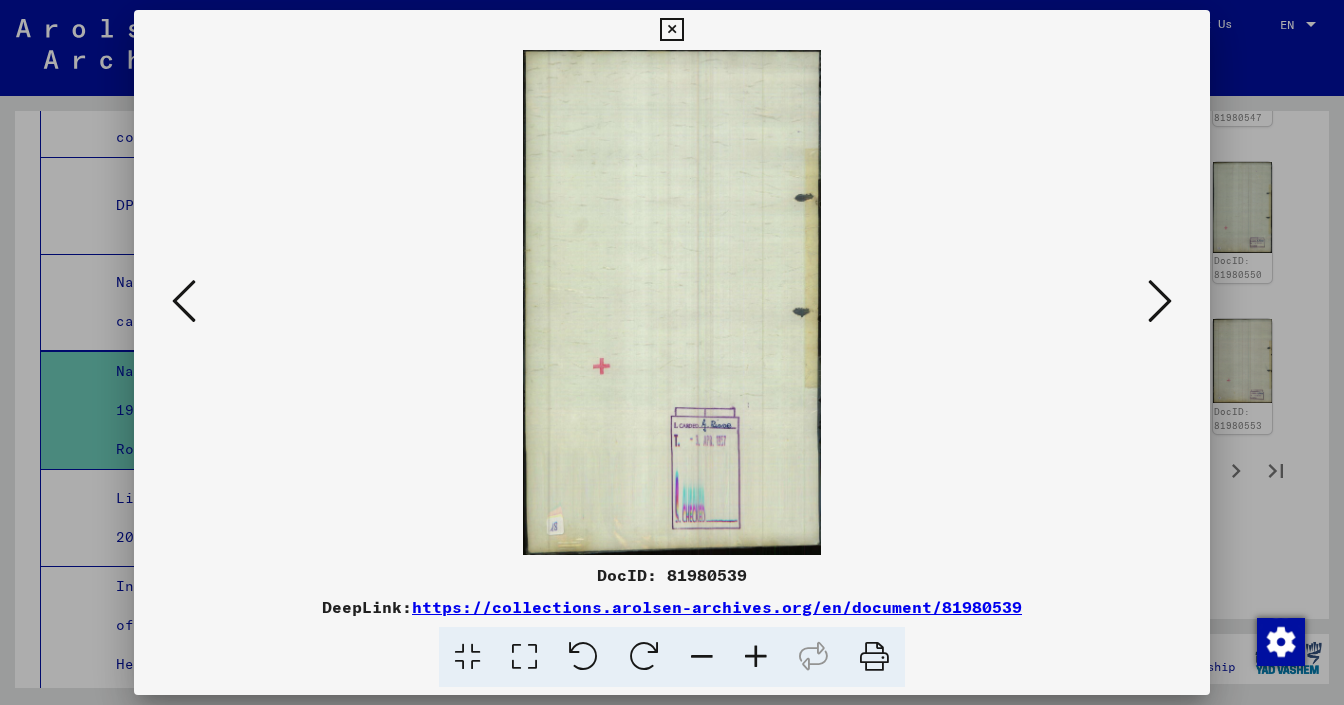 click at bounding box center (184, 301) 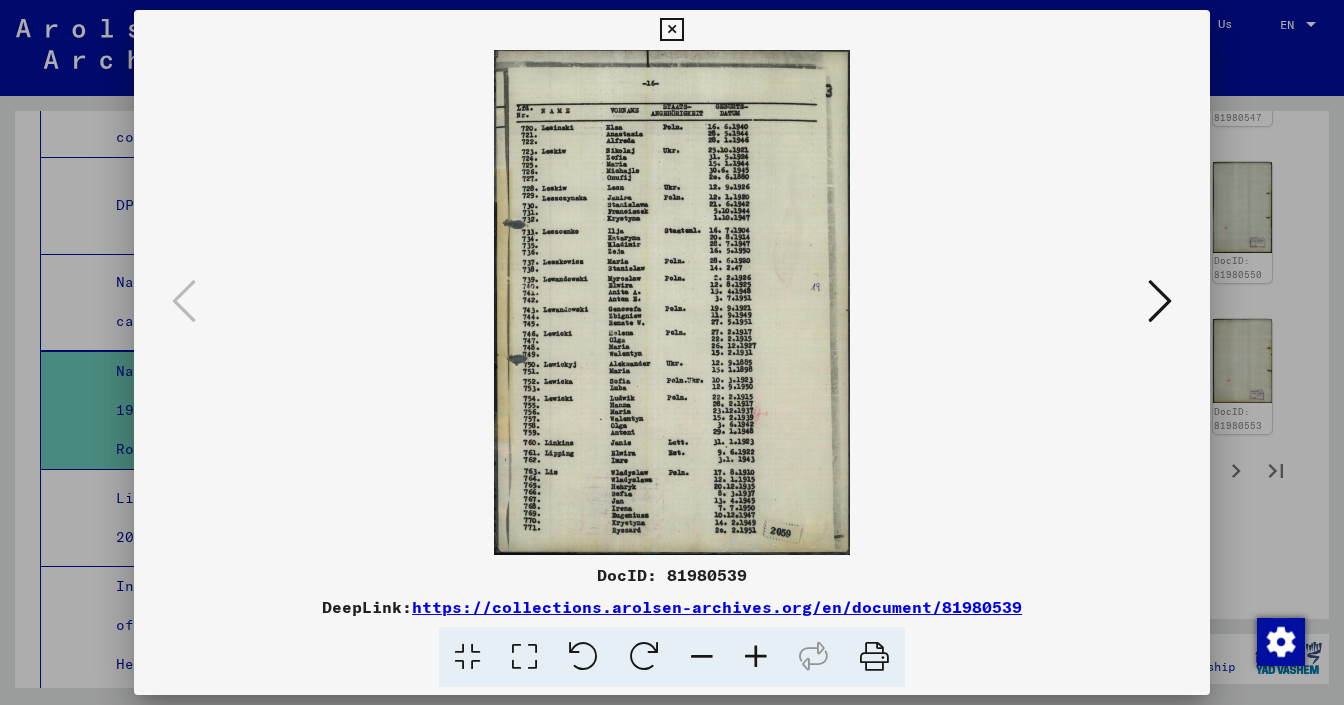 click at bounding box center [672, 352] 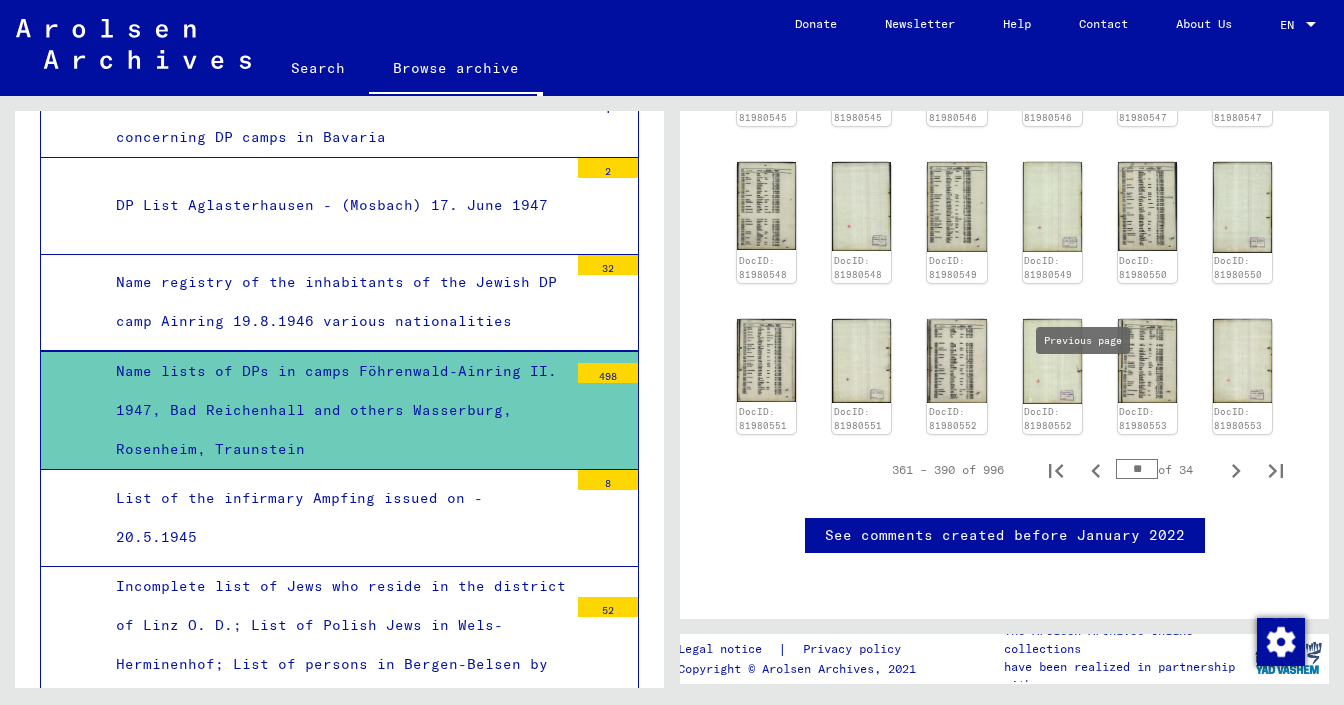 click 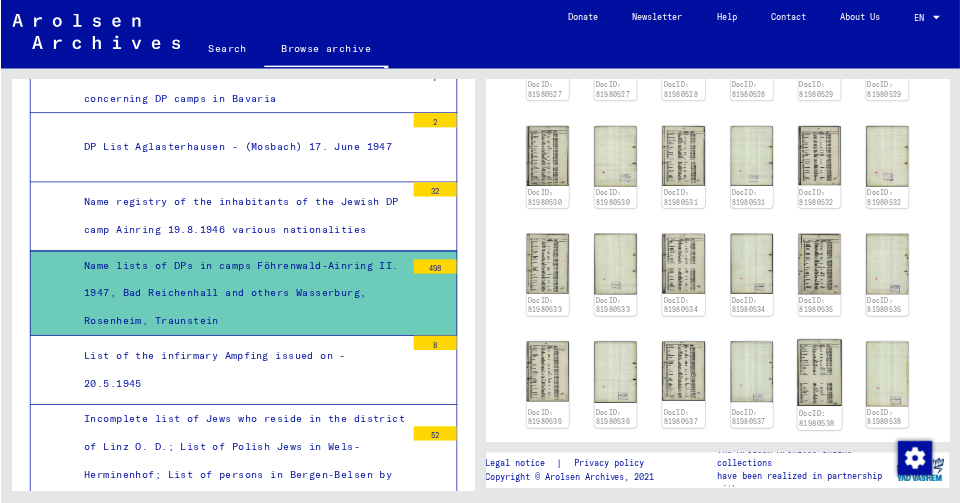 scroll, scrollTop: 961, scrollLeft: 0, axis: vertical 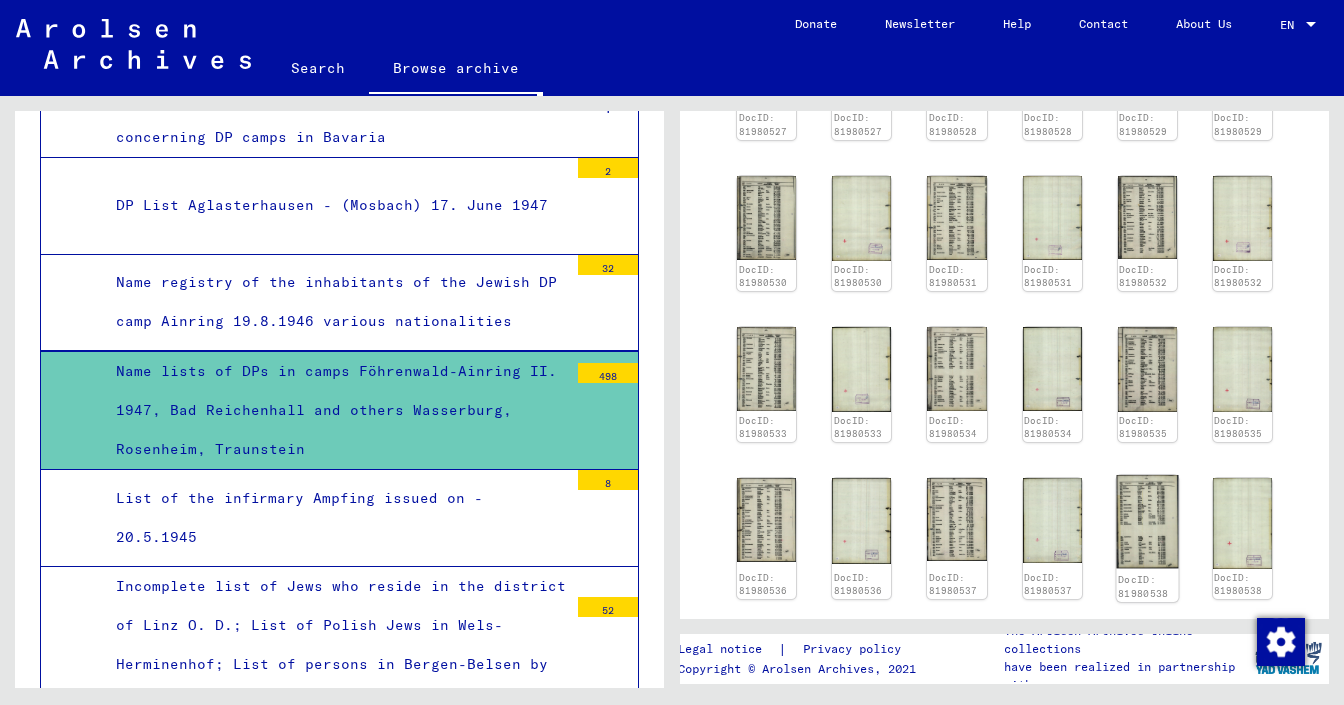 click 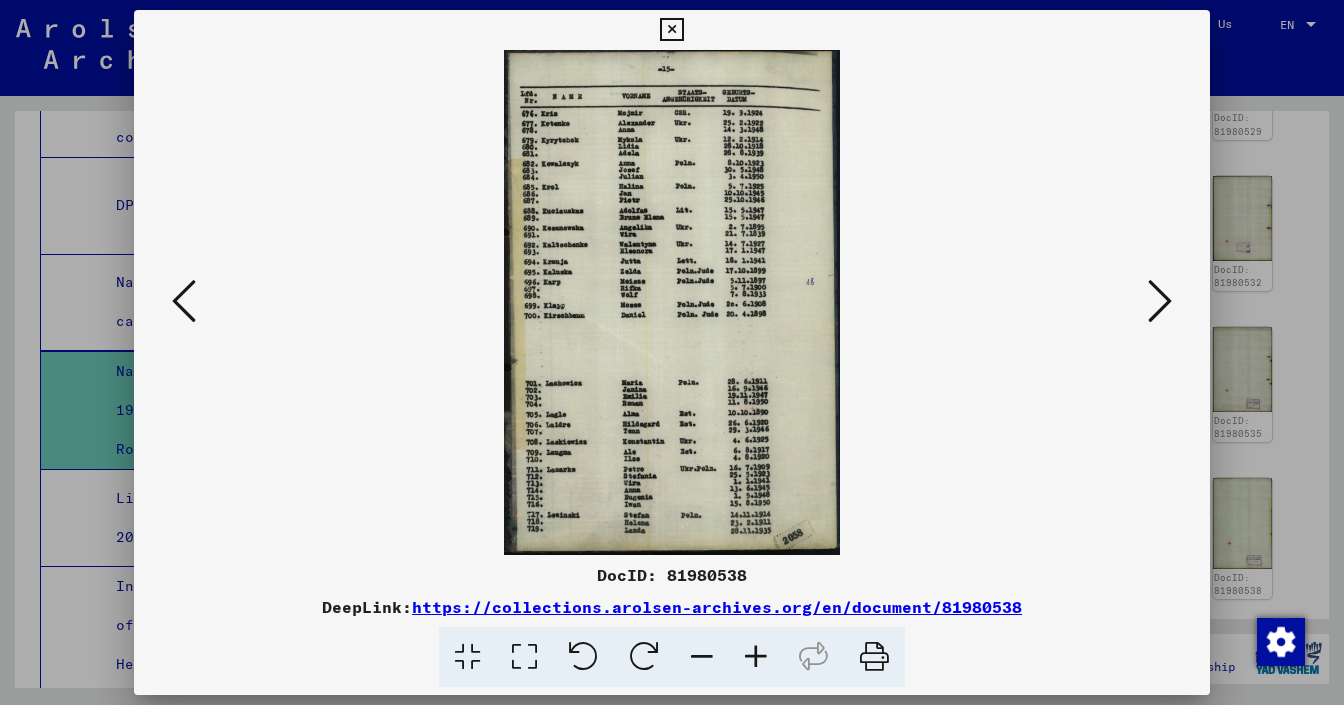 type 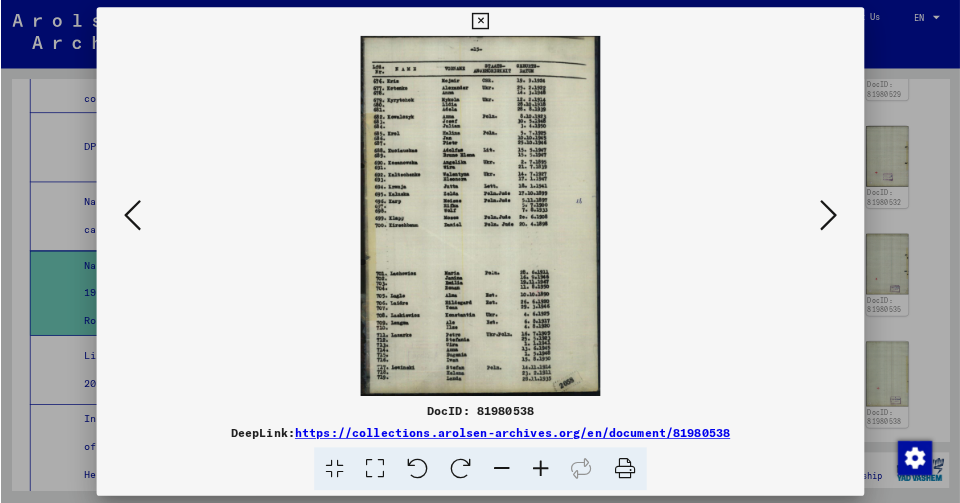 scroll, scrollTop: 1080, scrollLeft: 0, axis: vertical 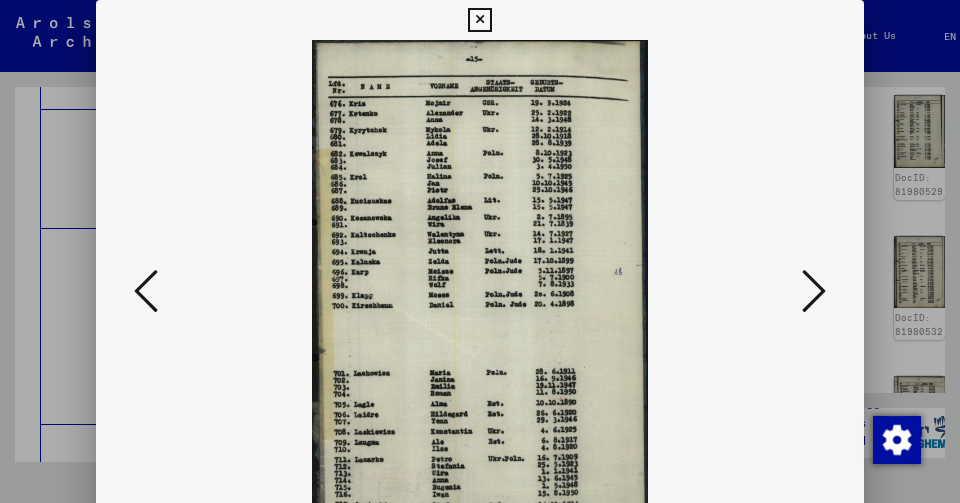 click at bounding box center (146, 291) 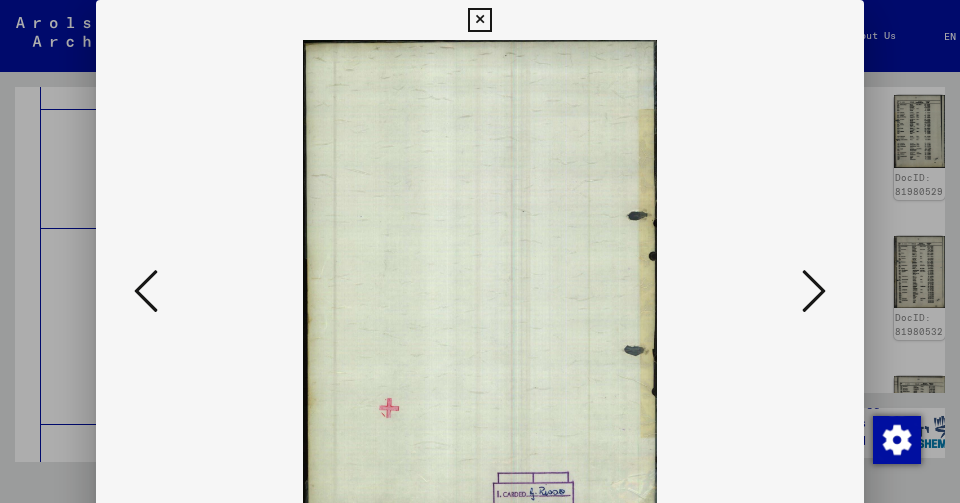 click at bounding box center (146, 291) 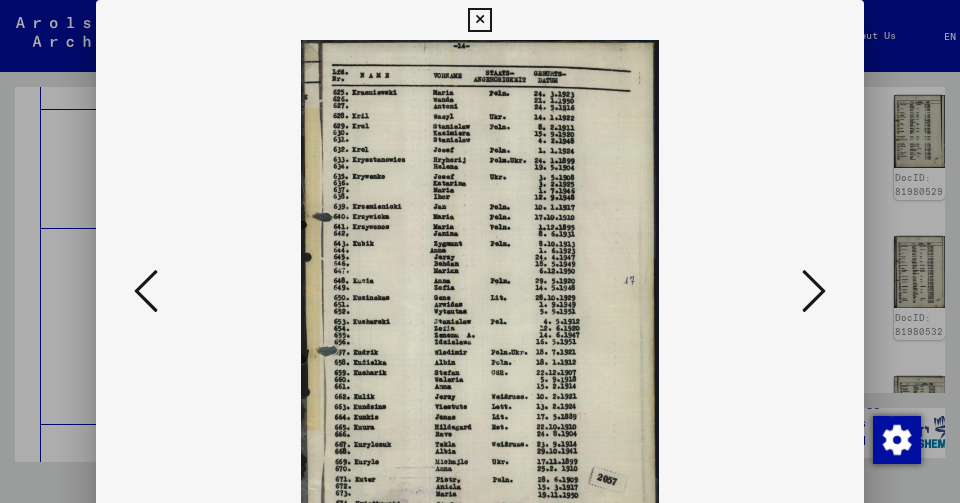click at bounding box center [480, 292] 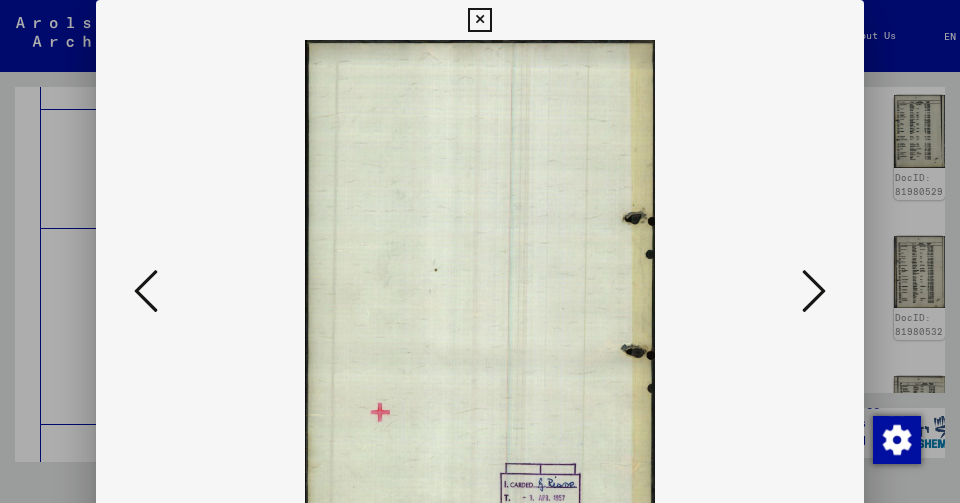 click at bounding box center [146, 292] 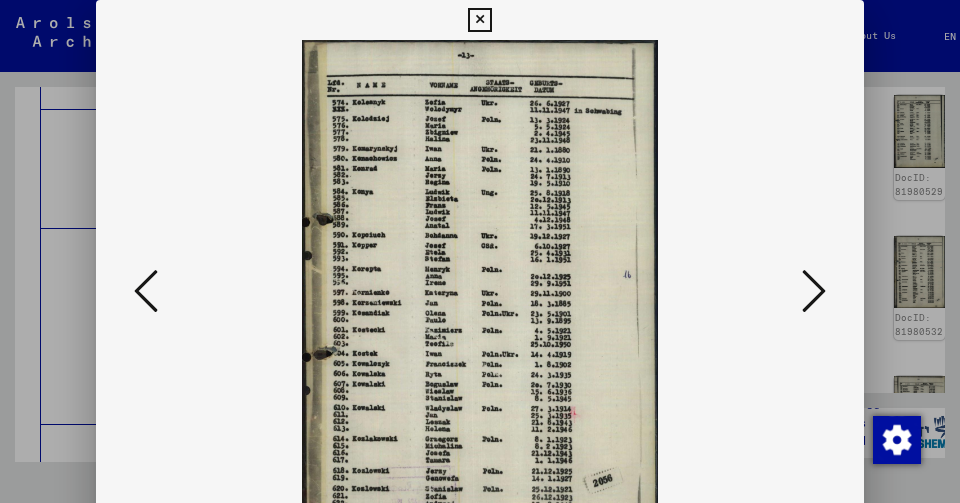 drag, startPoint x: 280, startPoint y: 450, endPoint x: 279, endPoint y: 438, distance: 12.0415945 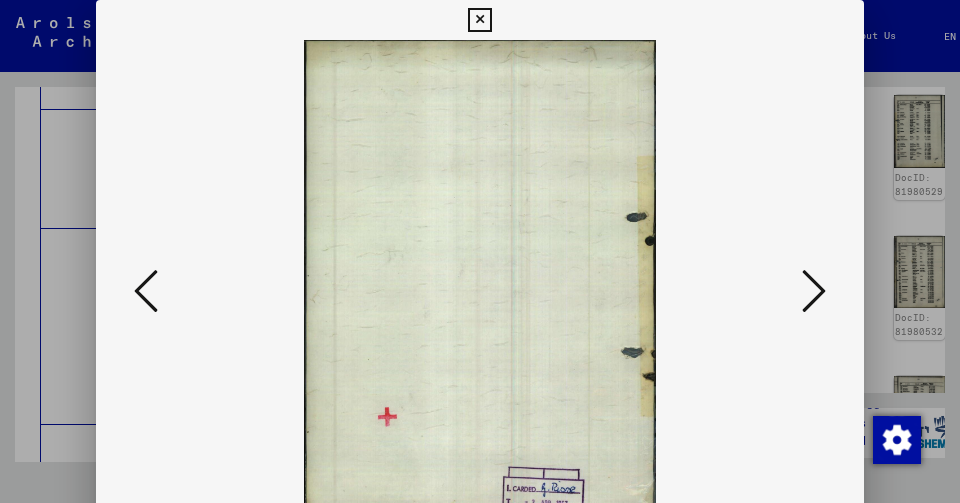 click at bounding box center (146, 292) 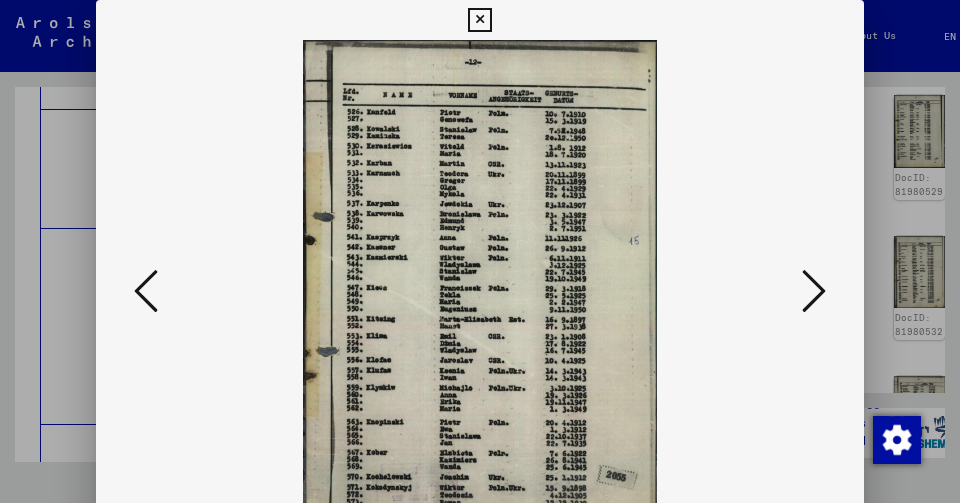 click at bounding box center (146, 291) 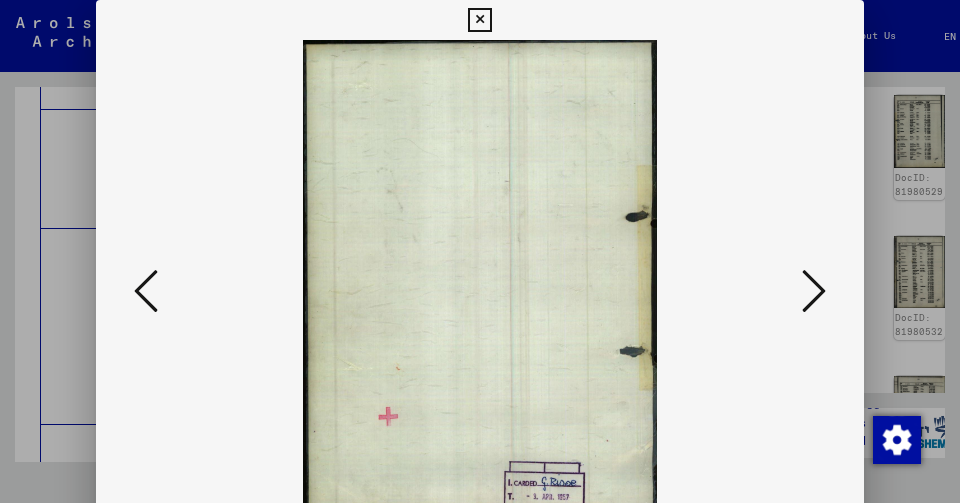 click at bounding box center (146, 291) 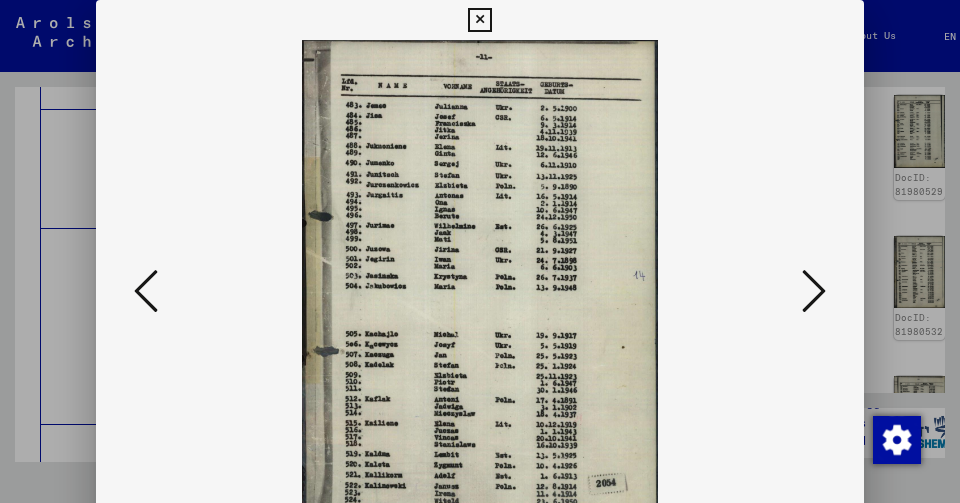 click at bounding box center [146, 291] 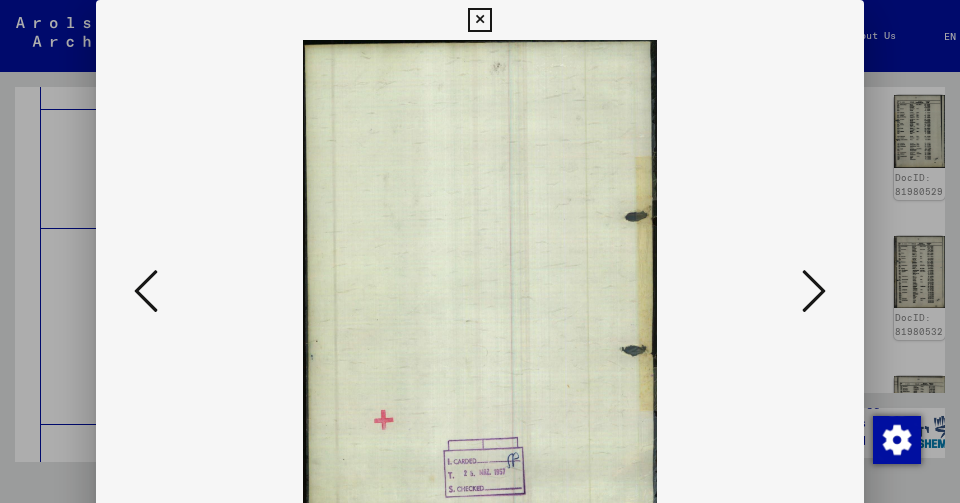 click at bounding box center [146, 291] 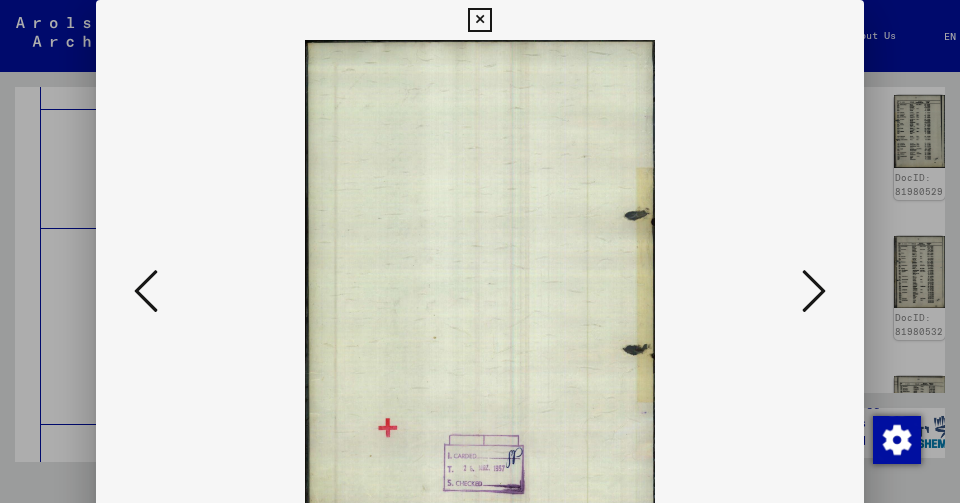 click at bounding box center [146, 291] 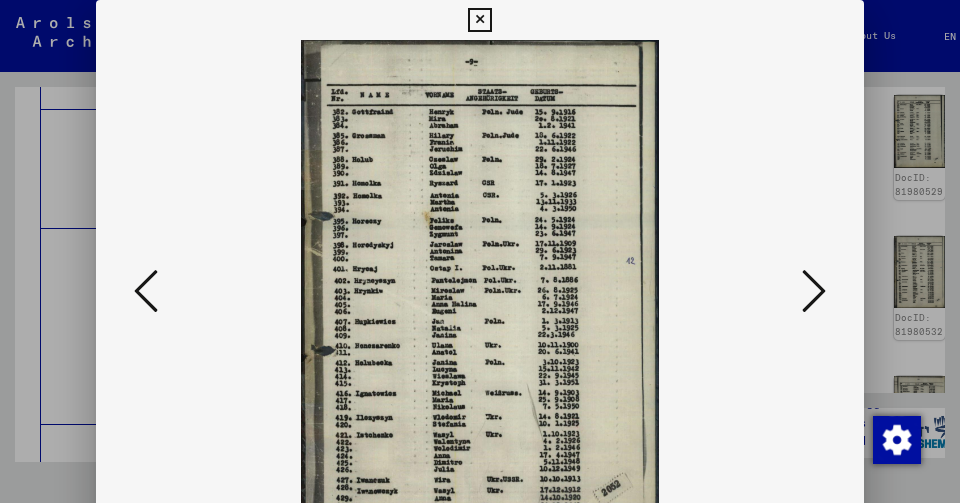 click at bounding box center (146, 291) 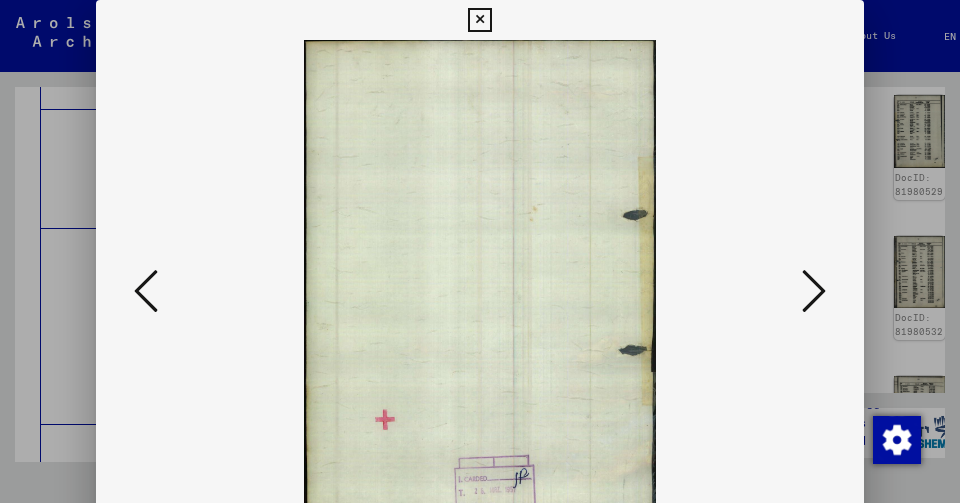 click at bounding box center (146, 291) 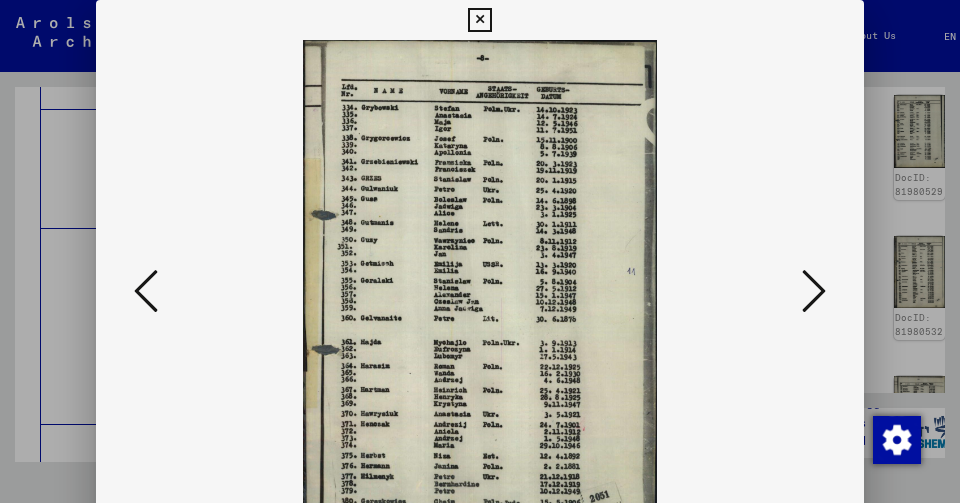 click at bounding box center [146, 291] 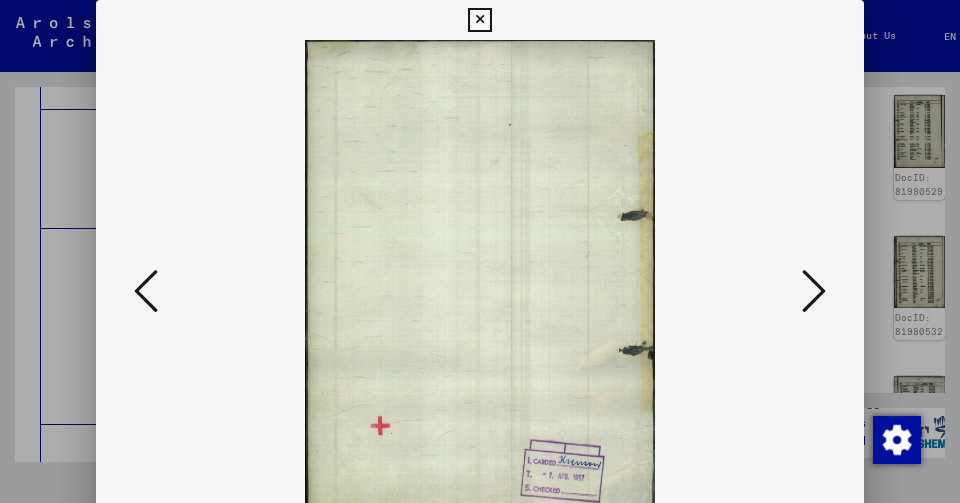 click at bounding box center [146, 291] 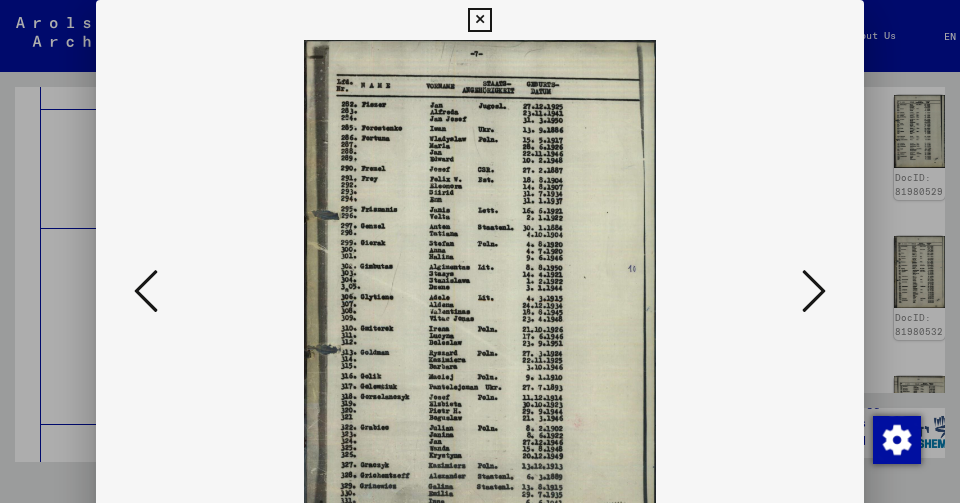 click at bounding box center [146, 291] 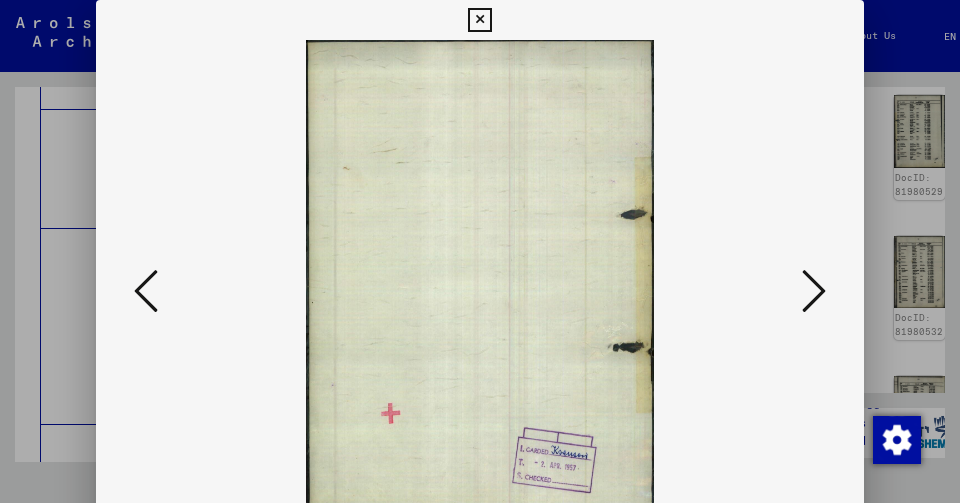click at bounding box center [146, 291] 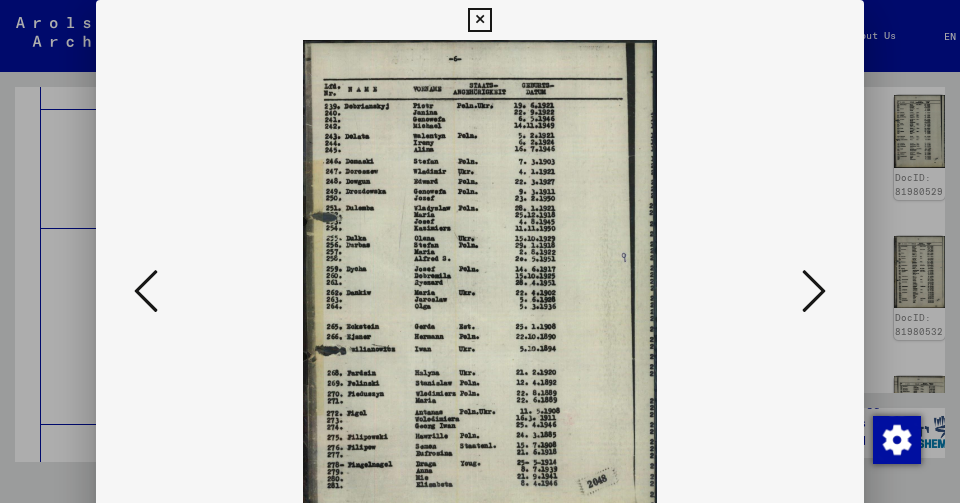 click at bounding box center (146, 291) 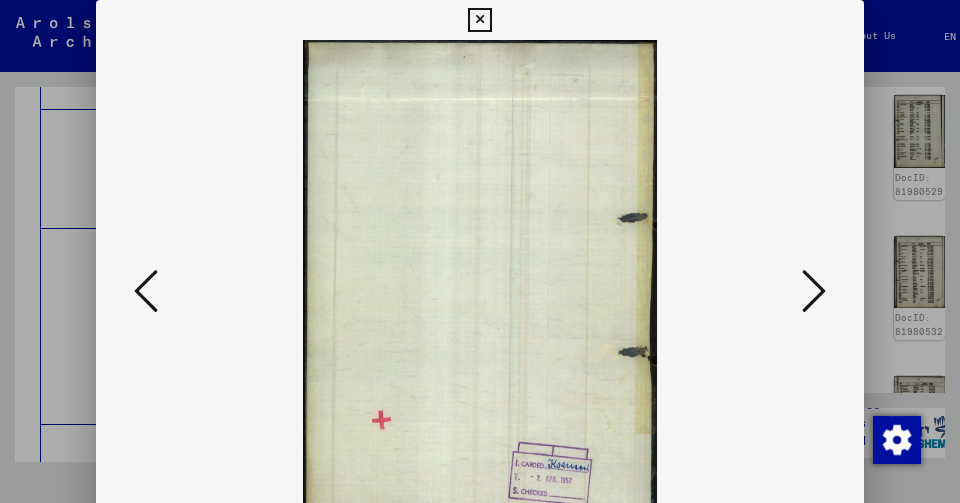 click at bounding box center (146, 291) 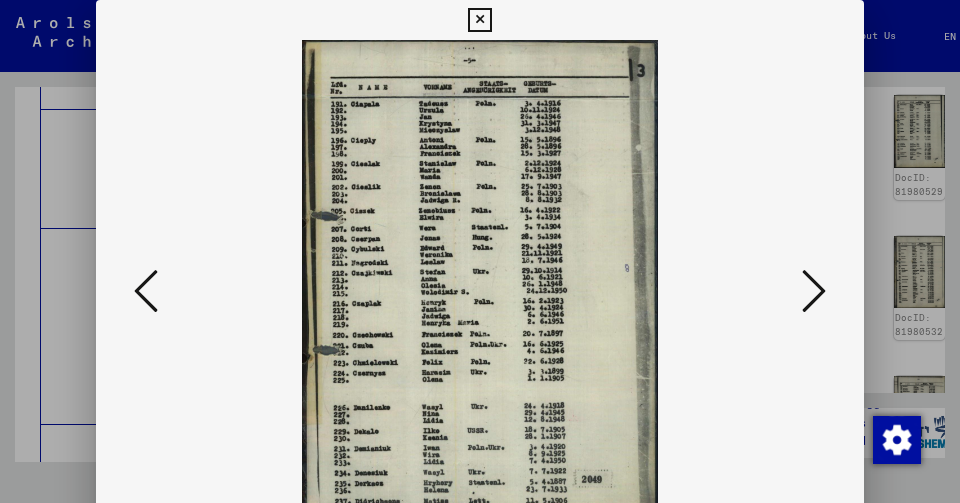 click at bounding box center [146, 291] 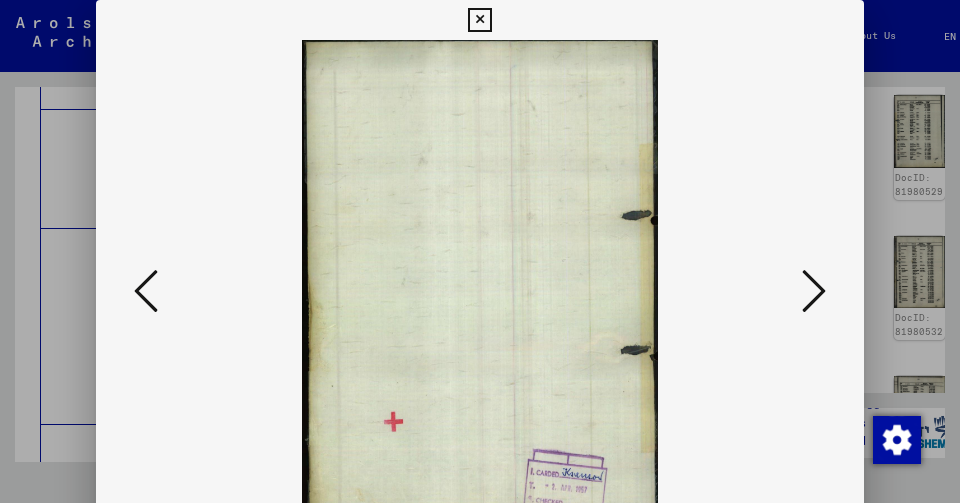 click at bounding box center [146, 291] 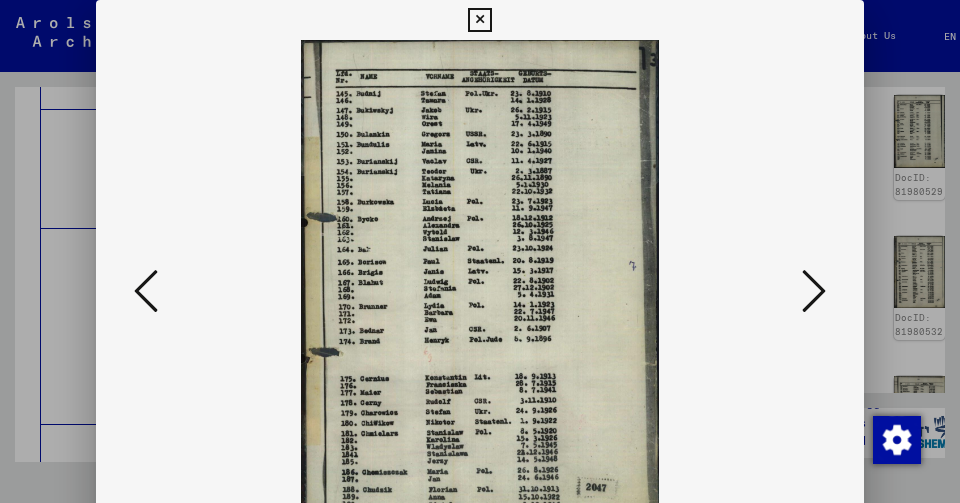 click at bounding box center [146, 291] 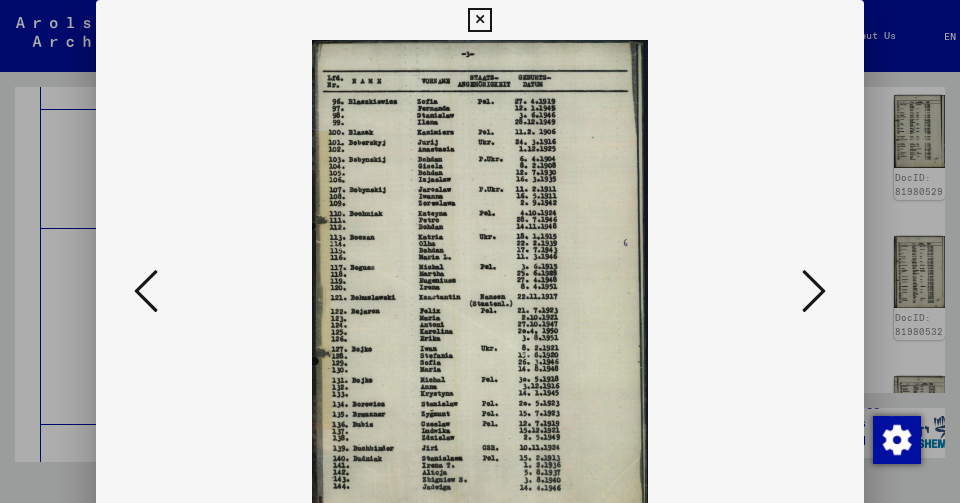 click at bounding box center [146, 291] 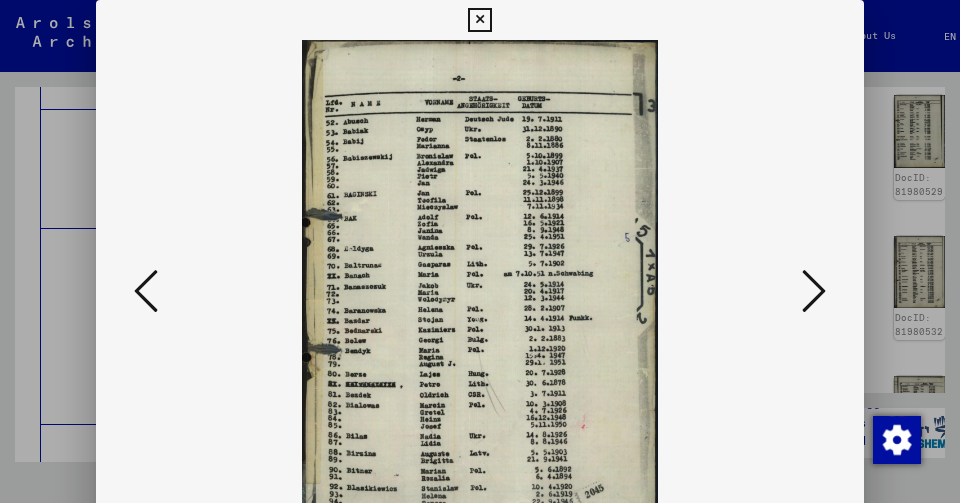 click at bounding box center (146, 291) 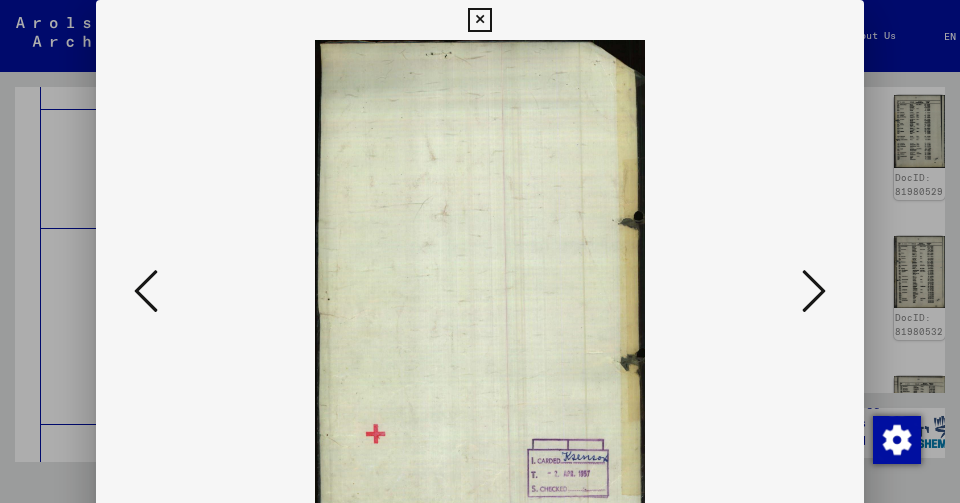 click at bounding box center (146, 291) 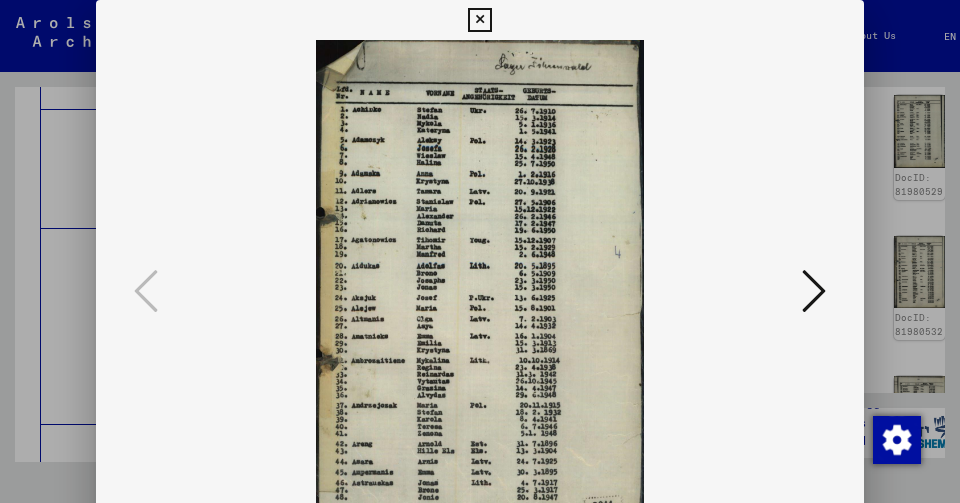 click at bounding box center (480, 251) 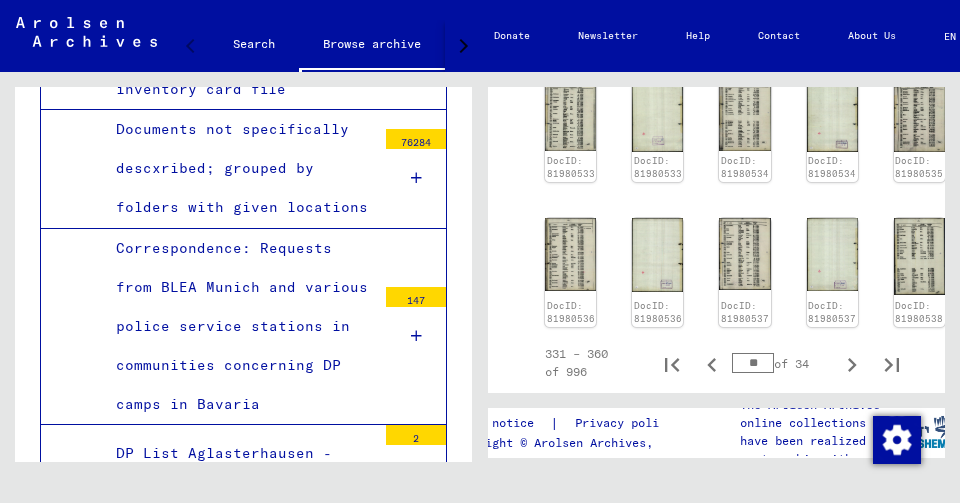scroll, scrollTop: 1304, scrollLeft: 0, axis: vertical 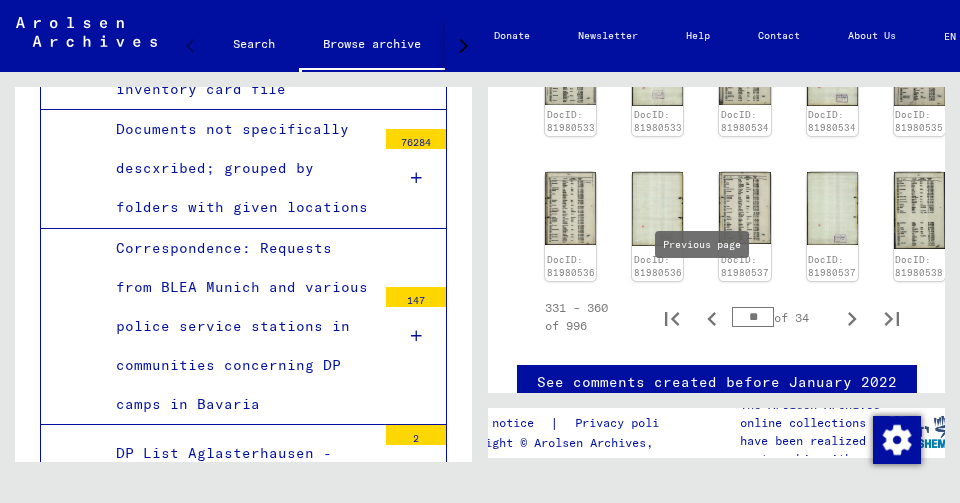 click 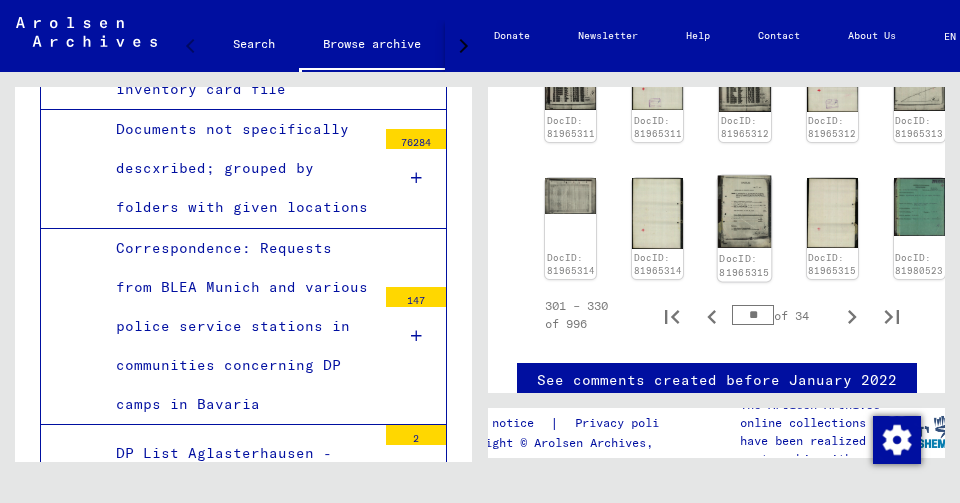 click 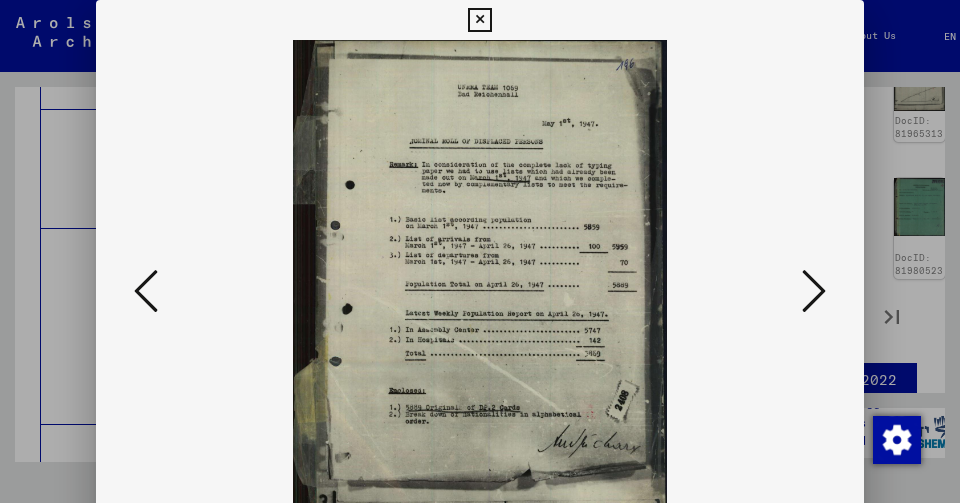 click at bounding box center (146, 292) 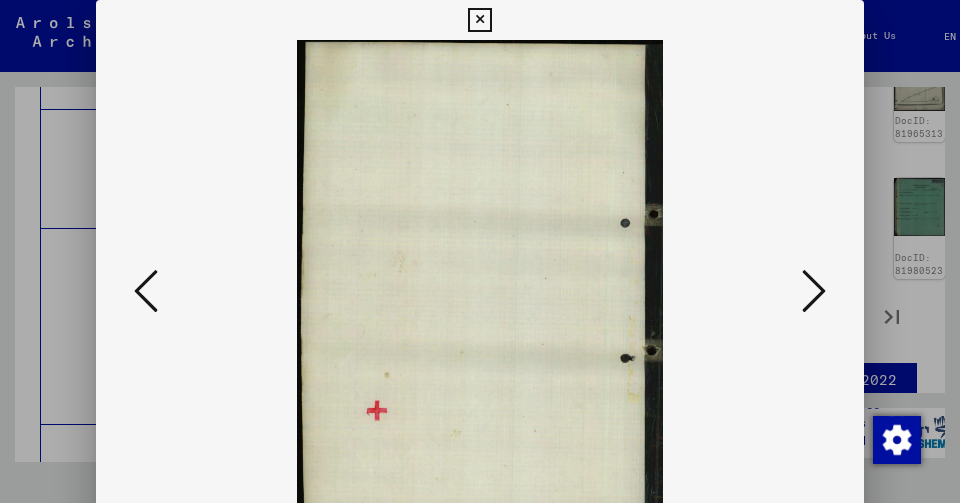 click at bounding box center [146, 292] 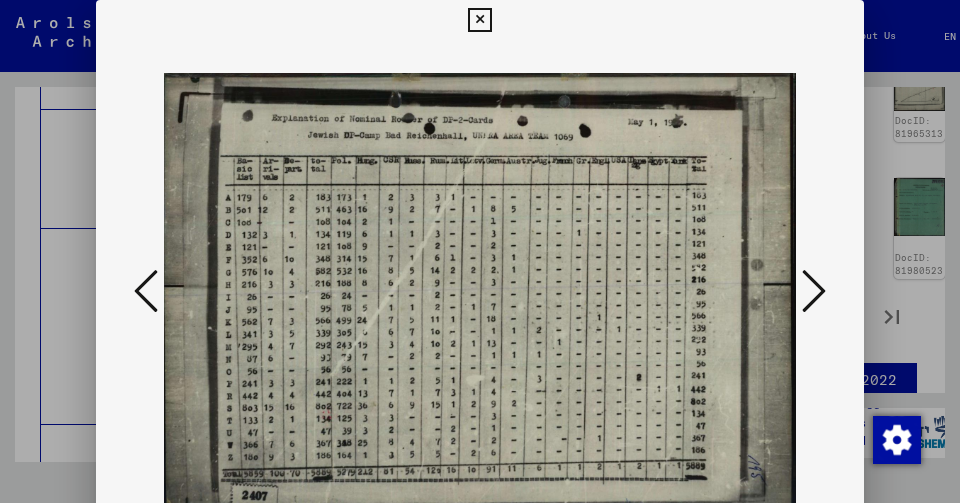 click at bounding box center (146, 292) 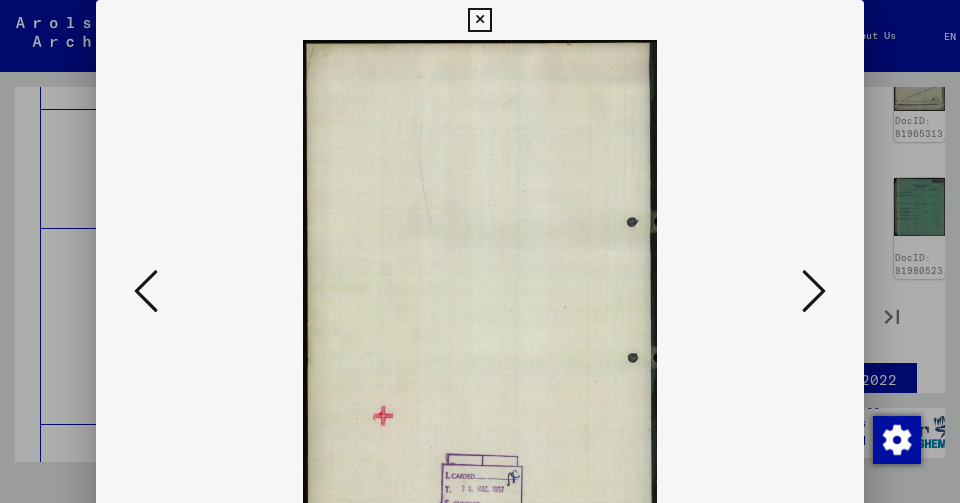 click at bounding box center [146, 292] 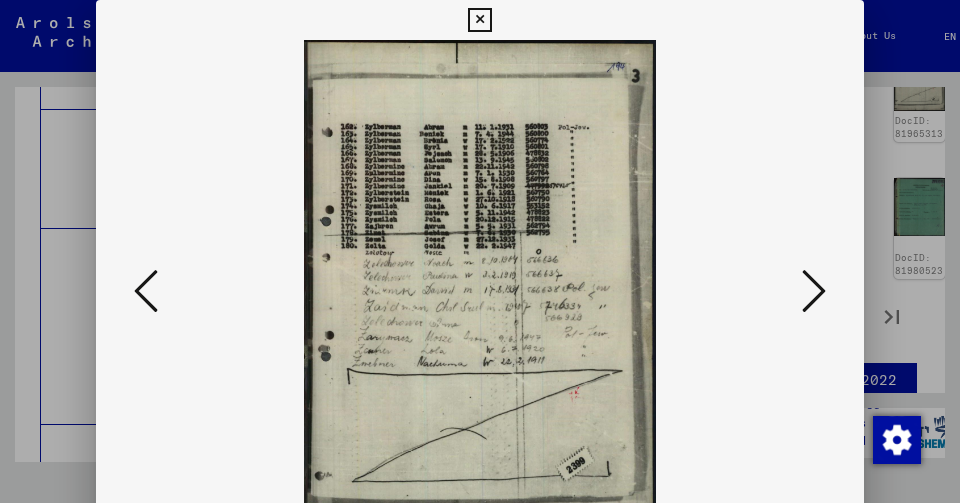 click at bounding box center (146, 292) 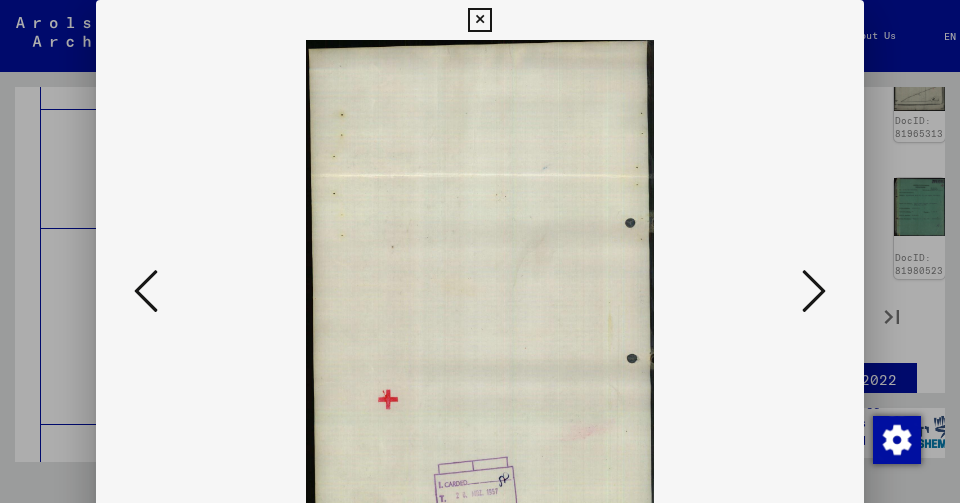 click at bounding box center [146, 292] 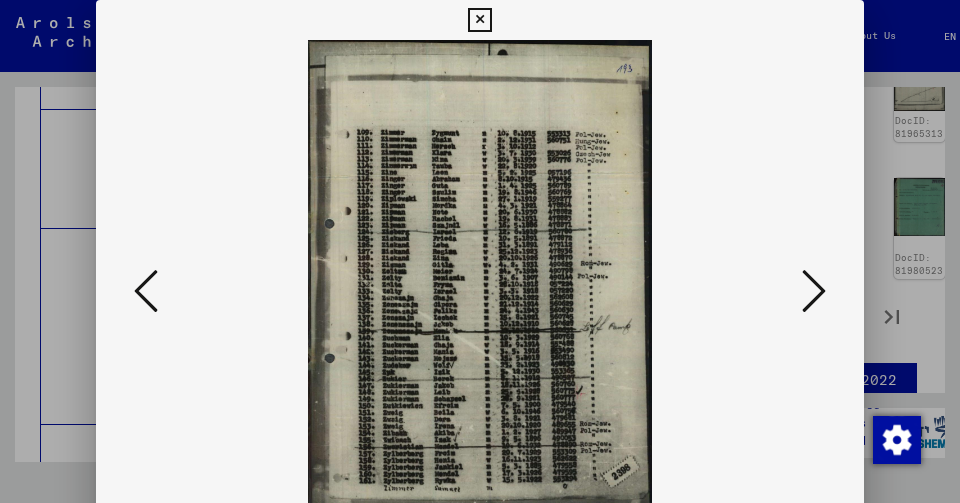 click at bounding box center (146, 292) 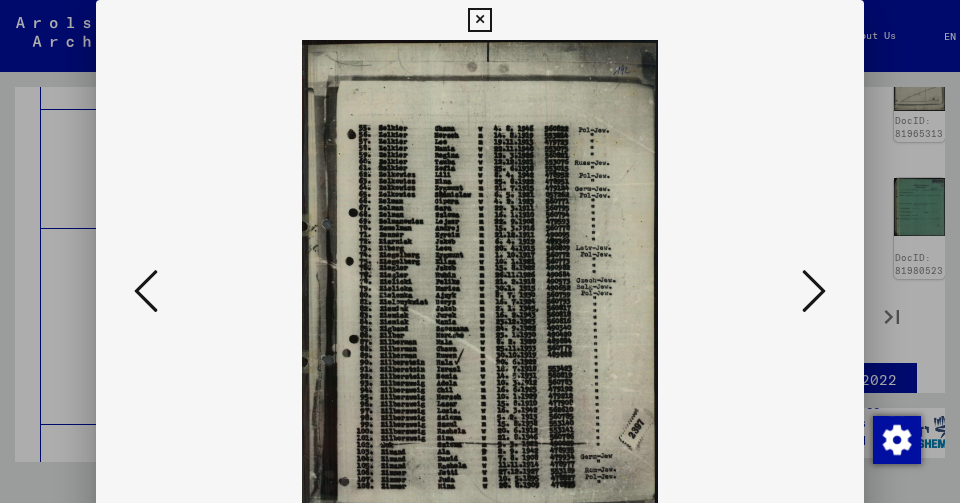 click at bounding box center [146, 292] 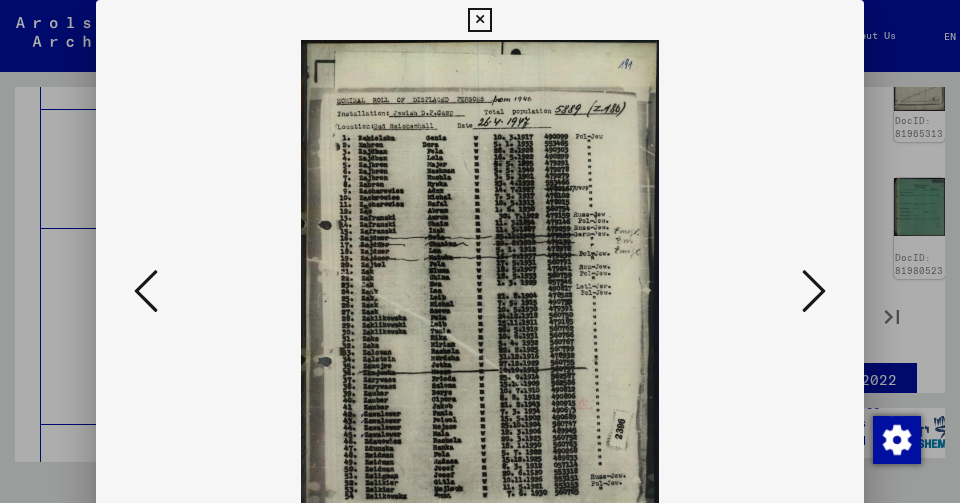 click at bounding box center [146, 292] 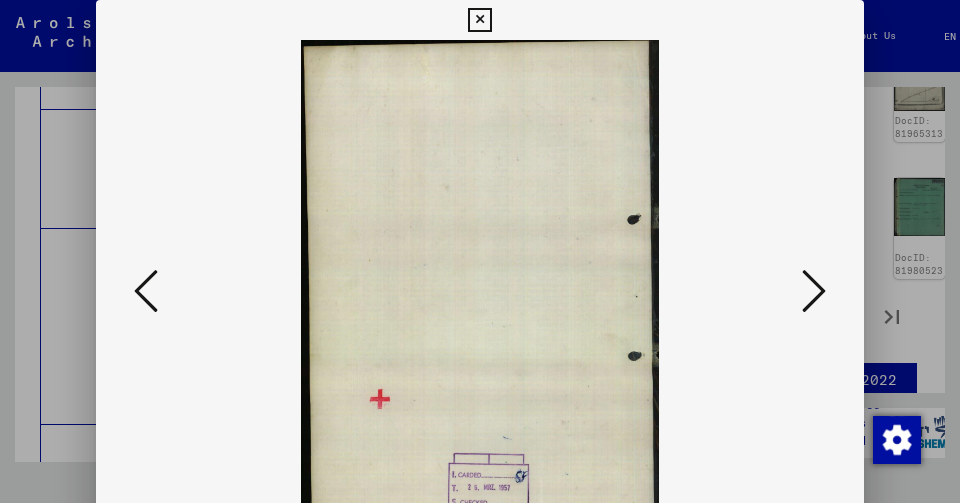 click at bounding box center (146, 292) 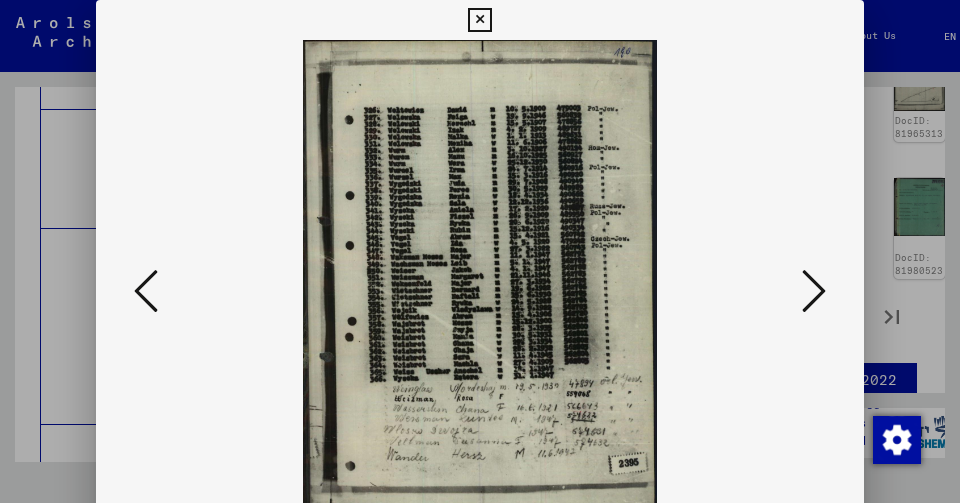 click at bounding box center [146, 292] 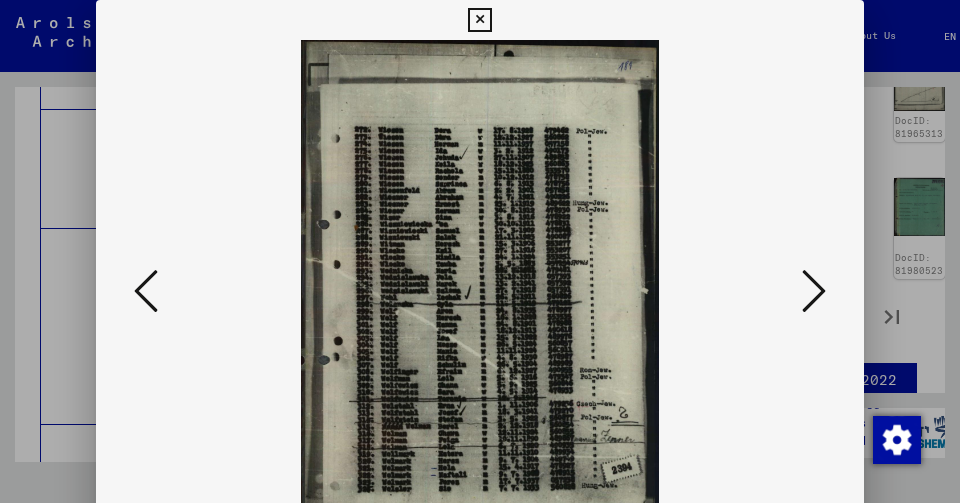 click at bounding box center [146, 292] 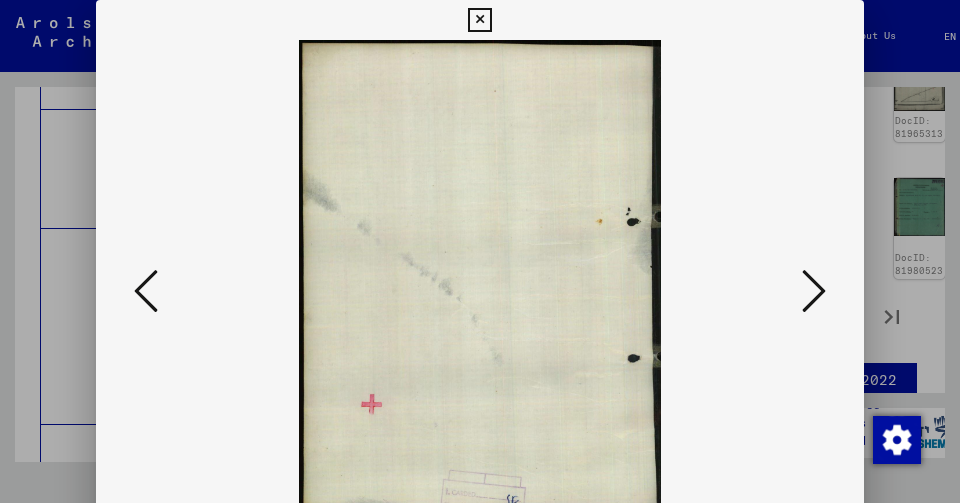 click at bounding box center [146, 292] 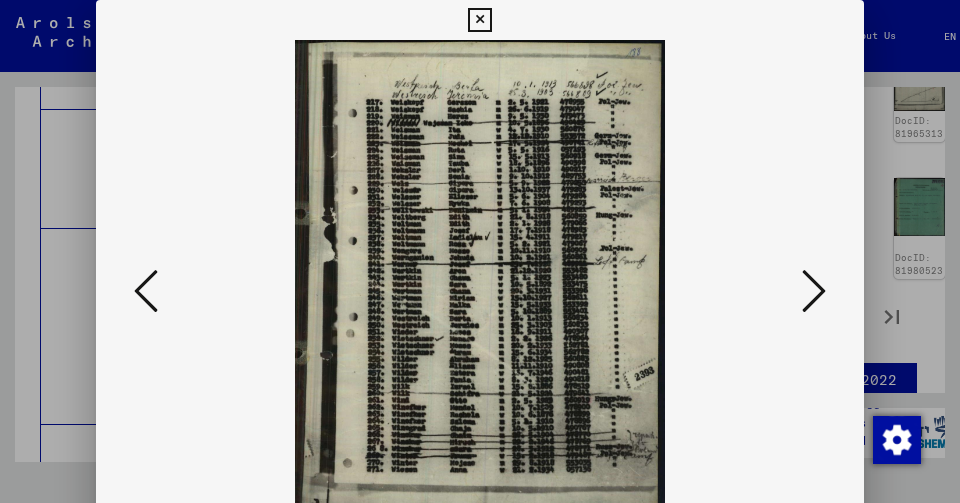 click at bounding box center (146, 292) 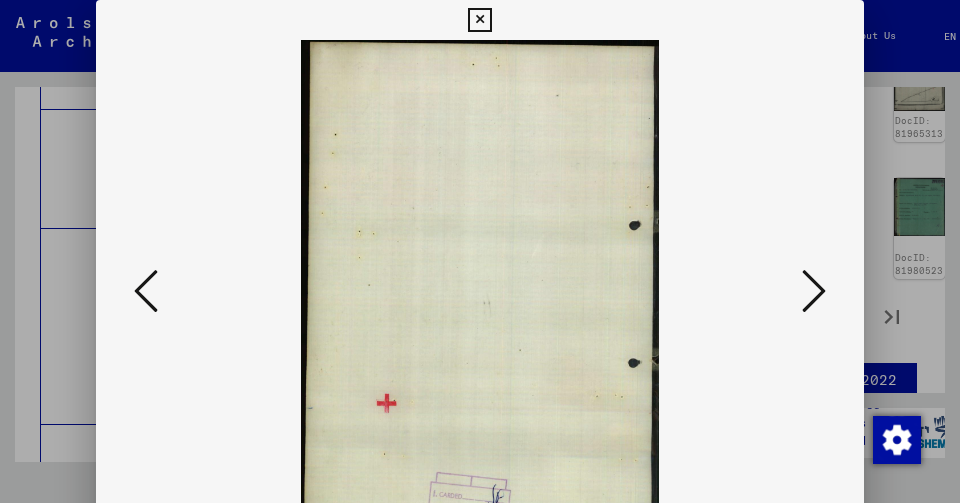 click at bounding box center (146, 292) 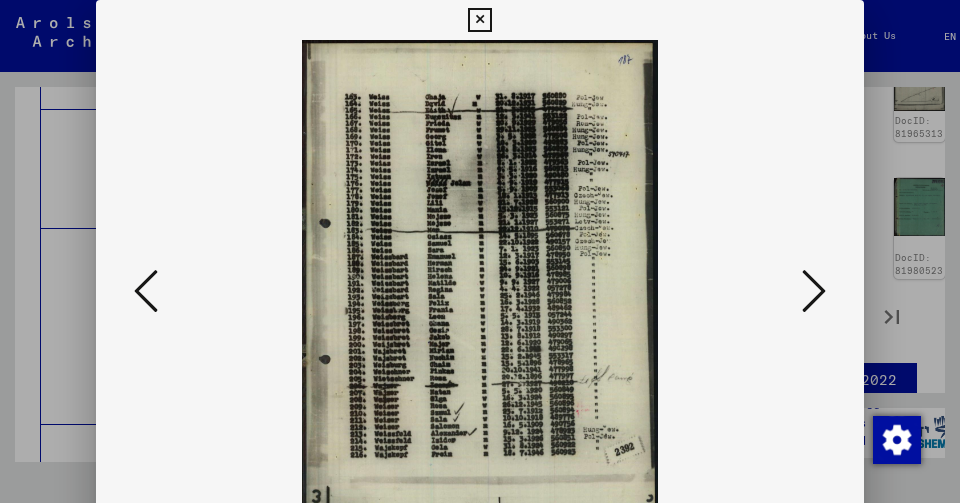 click at bounding box center [146, 292] 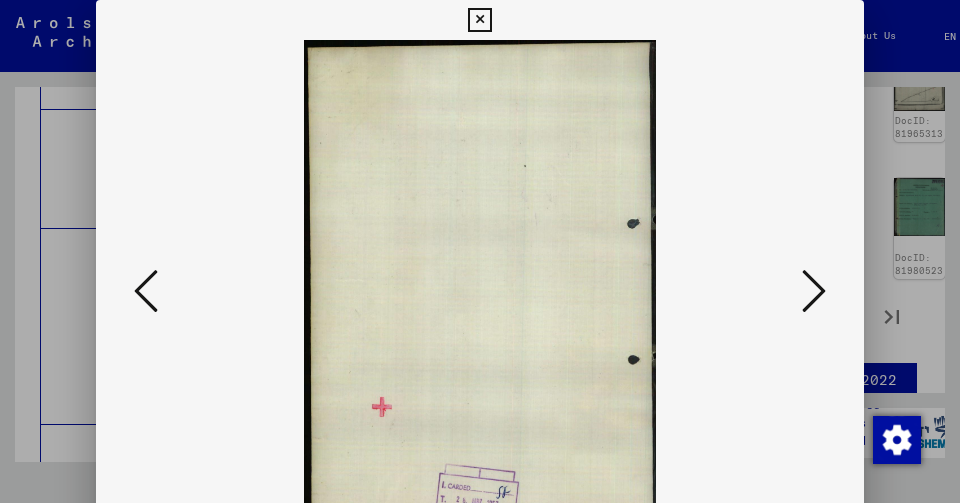 click at bounding box center [146, 292] 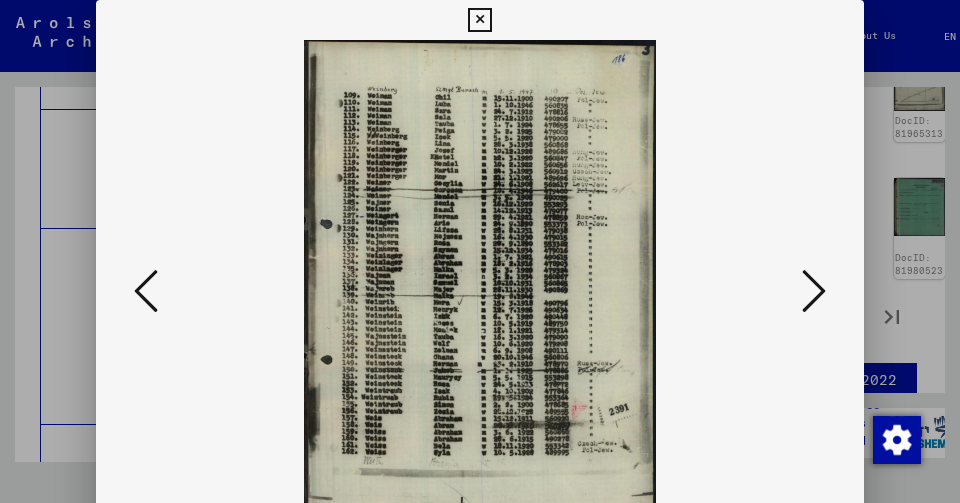 click at bounding box center [146, 292] 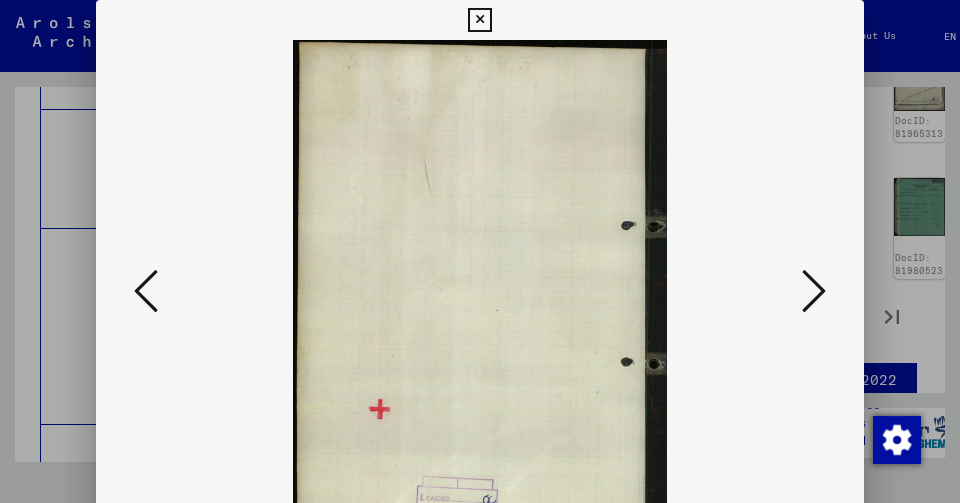 click at bounding box center [146, 292] 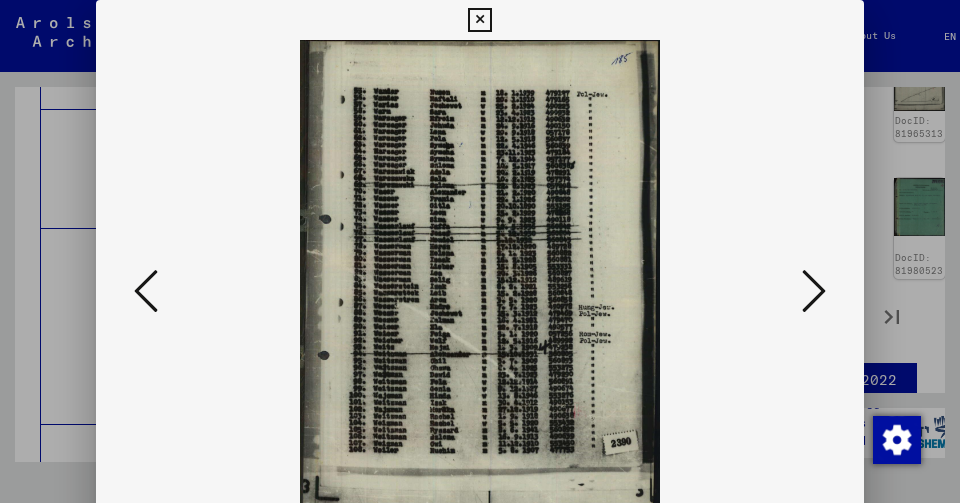 click at bounding box center (146, 292) 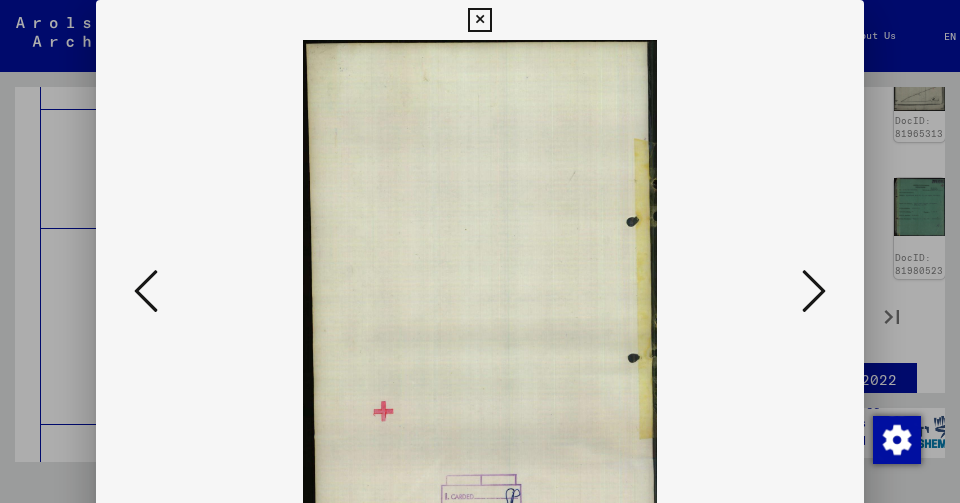 click at bounding box center [146, 292] 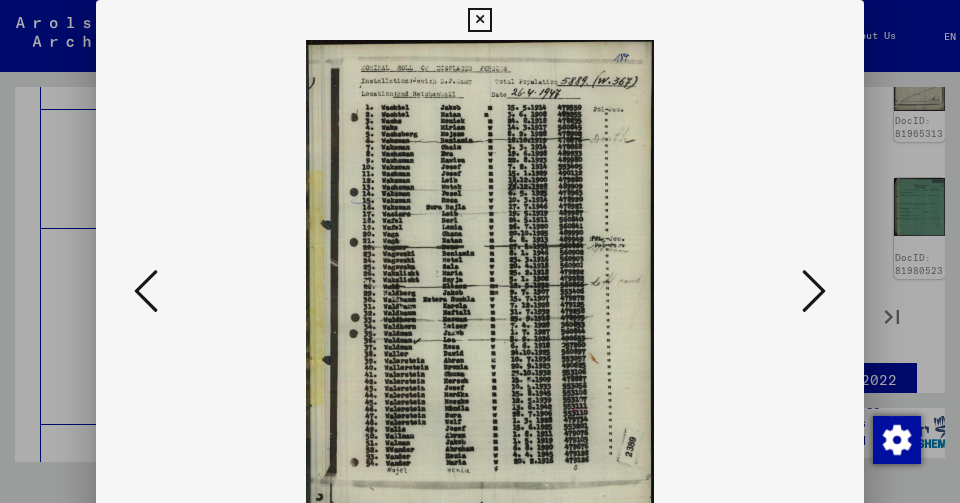 click at bounding box center (146, 292) 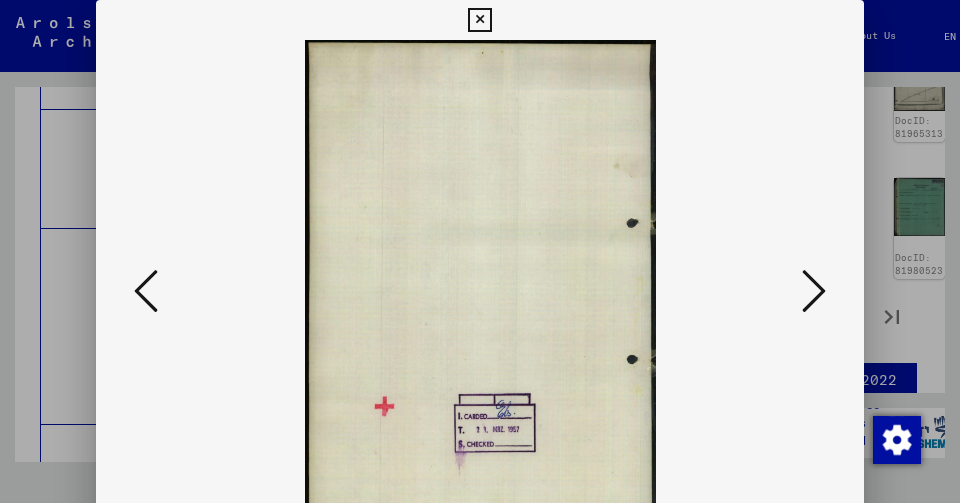 click at bounding box center [146, 292] 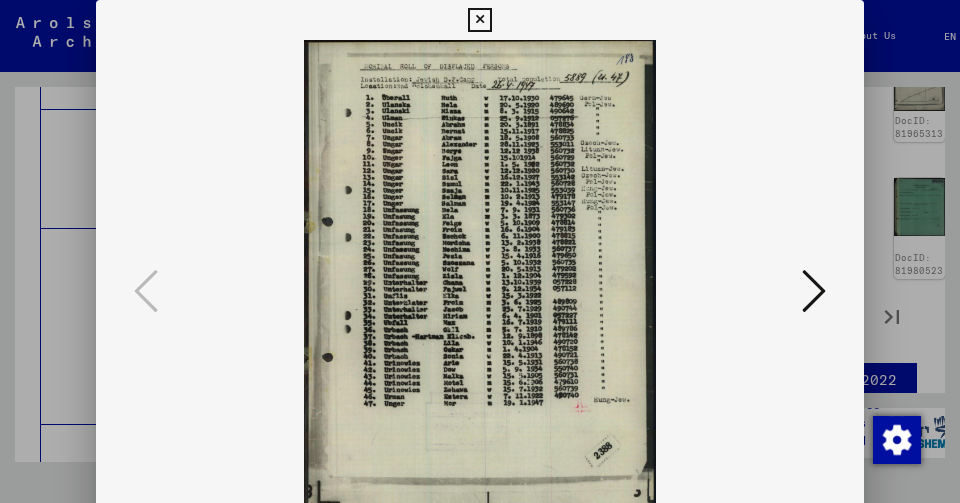 click at bounding box center (480, 251) 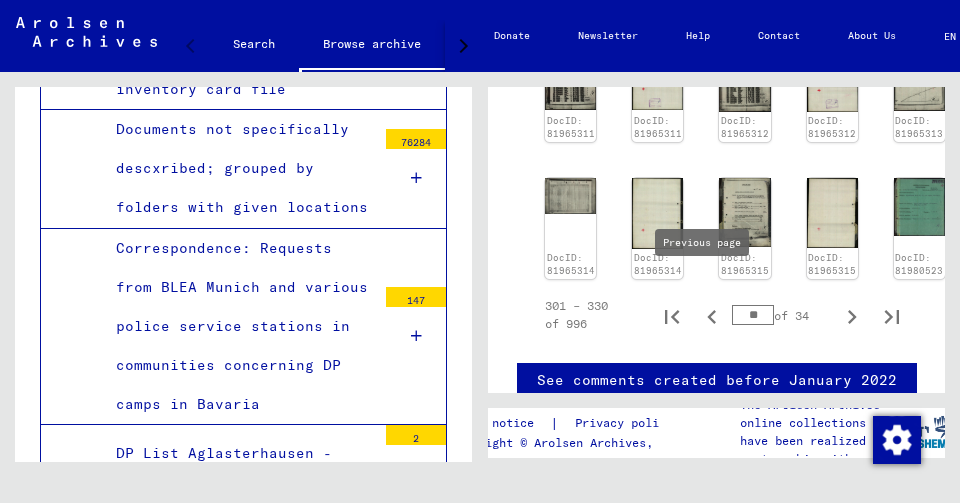 click 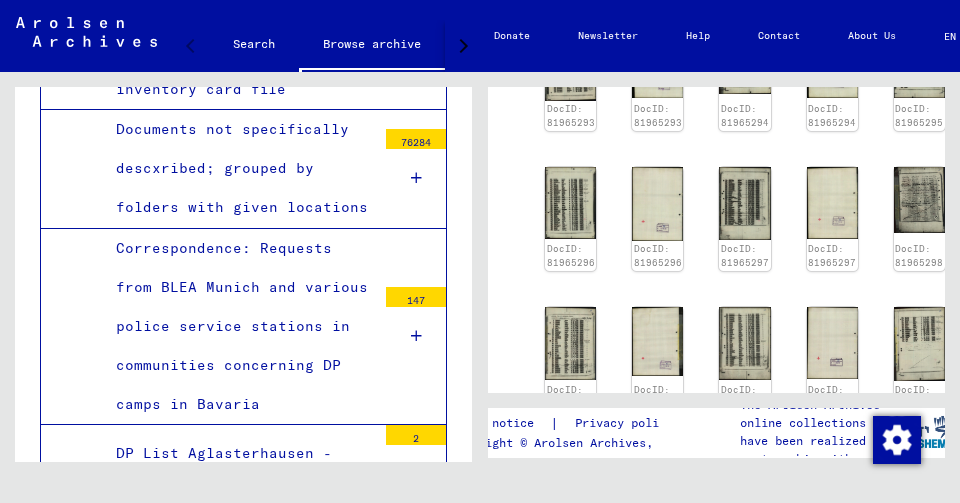 scroll, scrollTop: 1122, scrollLeft: 0, axis: vertical 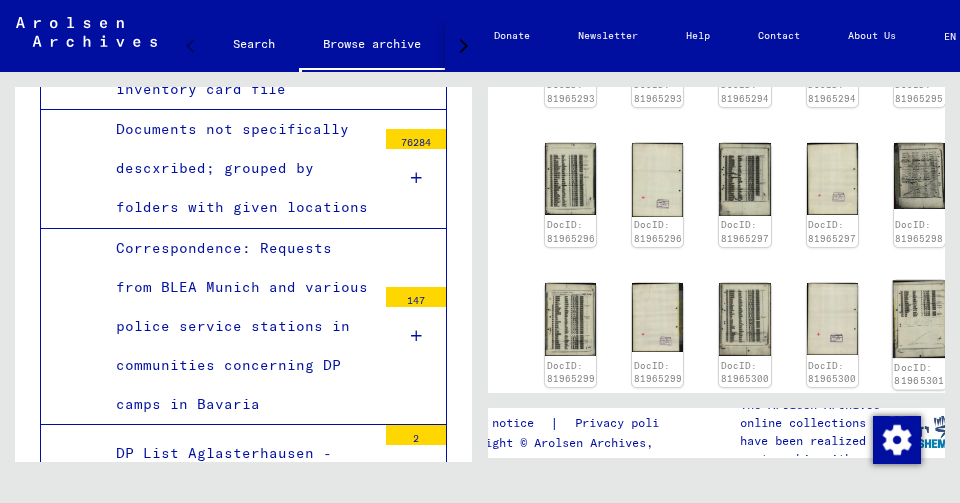 click 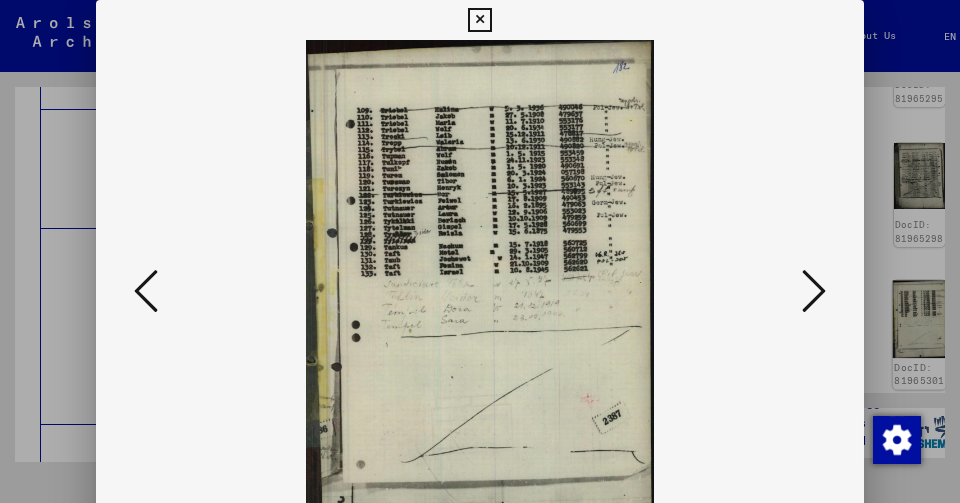 scroll, scrollTop: 1192, scrollLeft: 0, axis: vertical 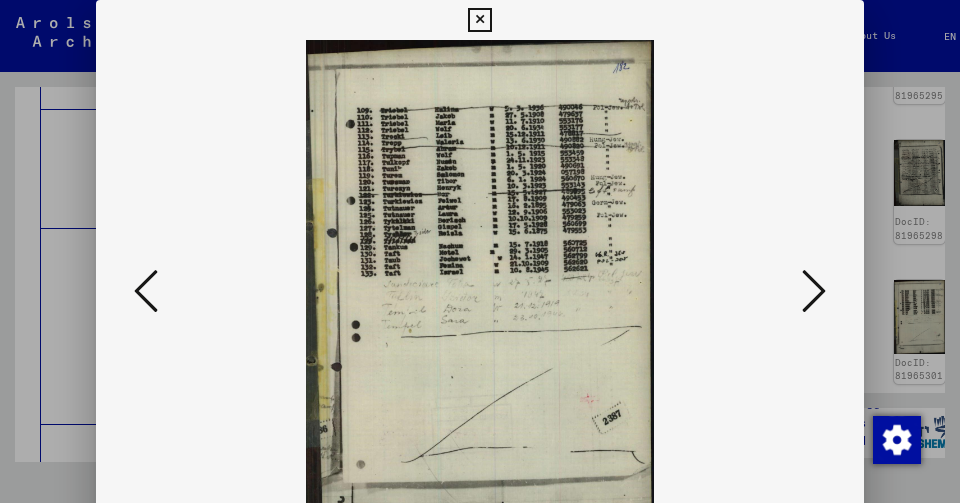 click at bounding box center [146, 292] 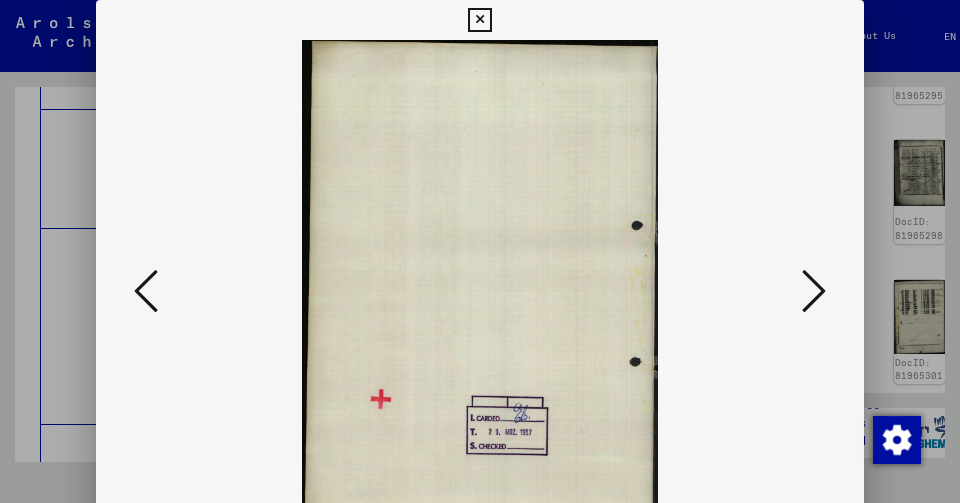 click at bounding box center [480, 292] 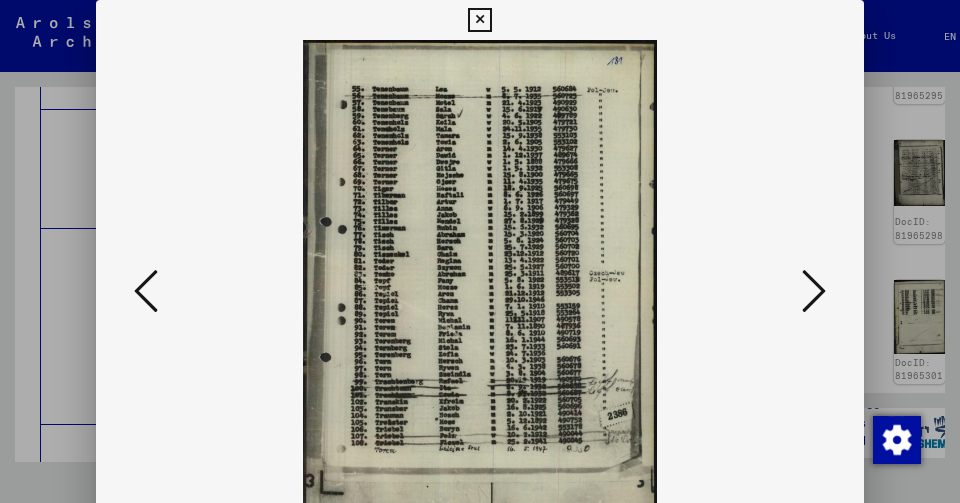 click at bounding box center [146, 291] 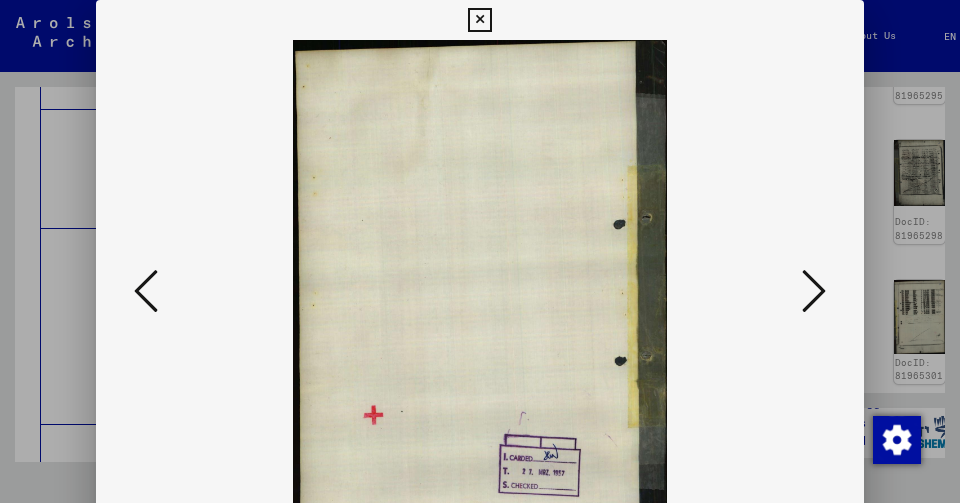 click at bounding box center [146, 291] 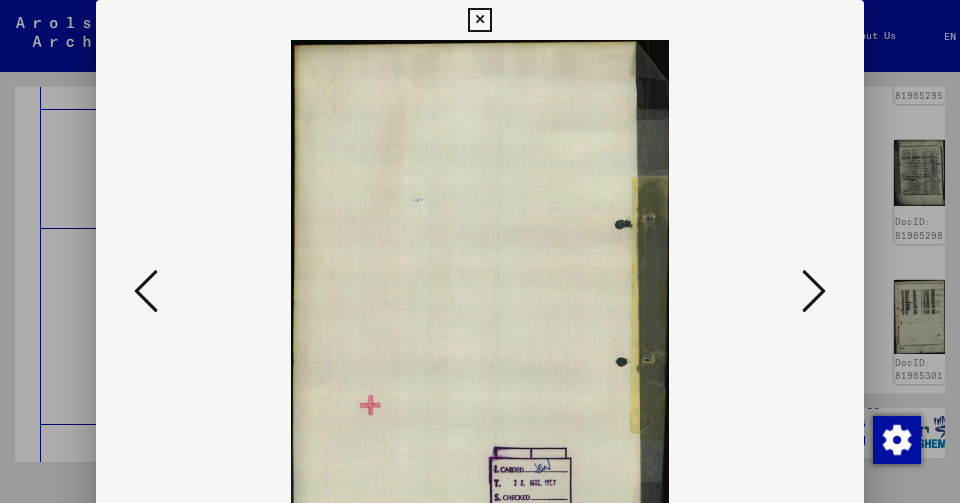 click at bounding box center (146, 291) 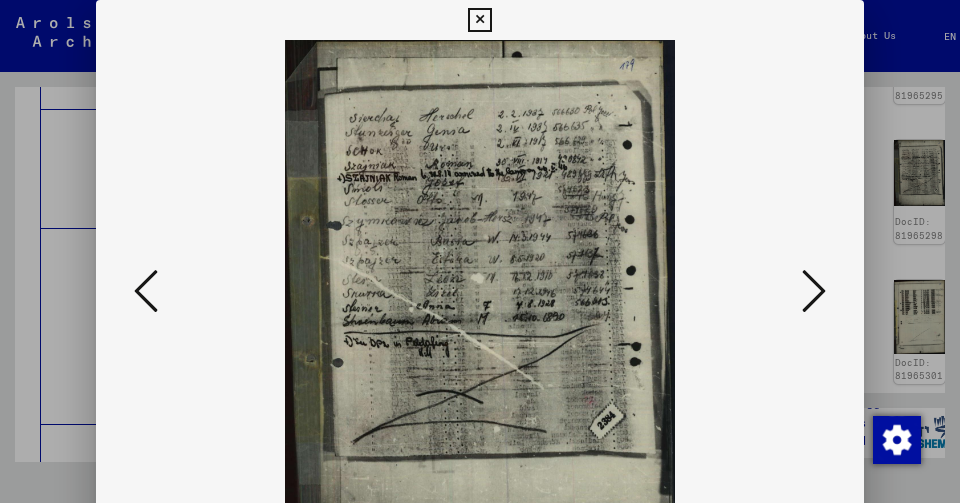 click at bounding box center (146, 291) 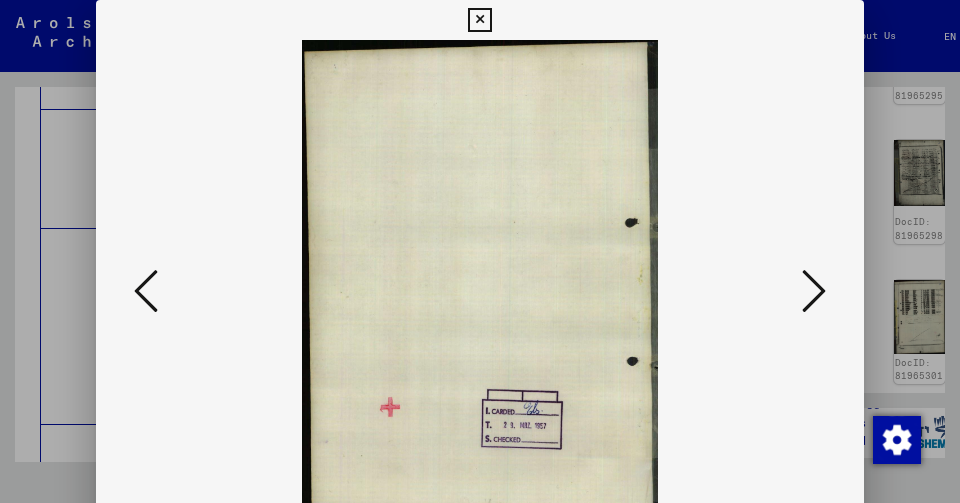 click at bounding box center [146, 291] 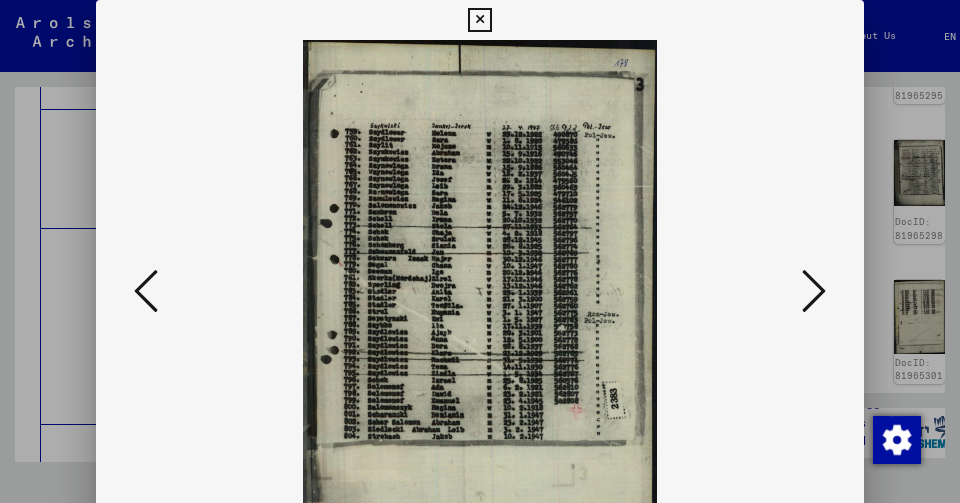 click at bounding box center (146, 291) 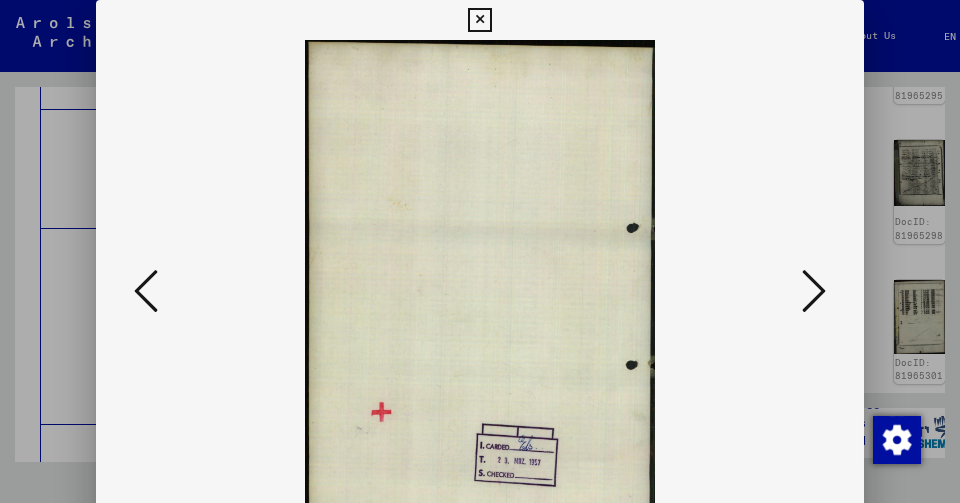 click at bounding box center (146, 291) 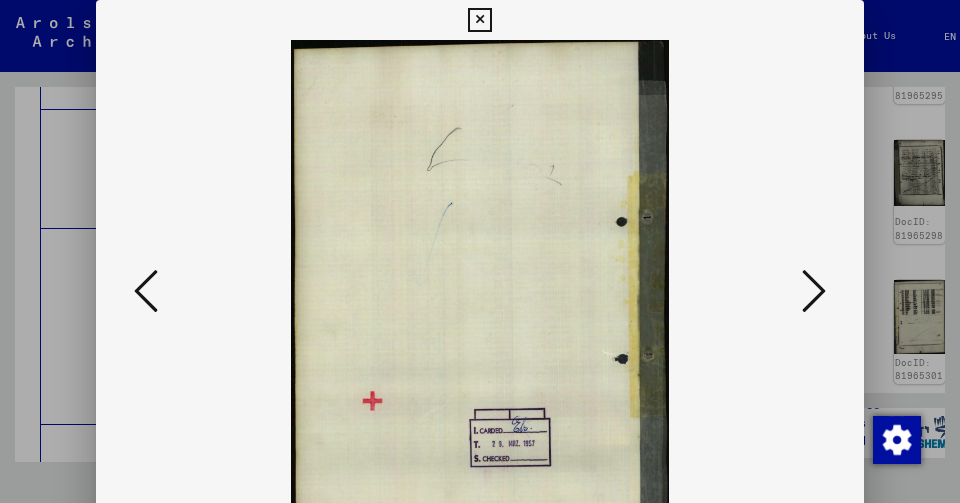 click at bounding box center (146, 291) 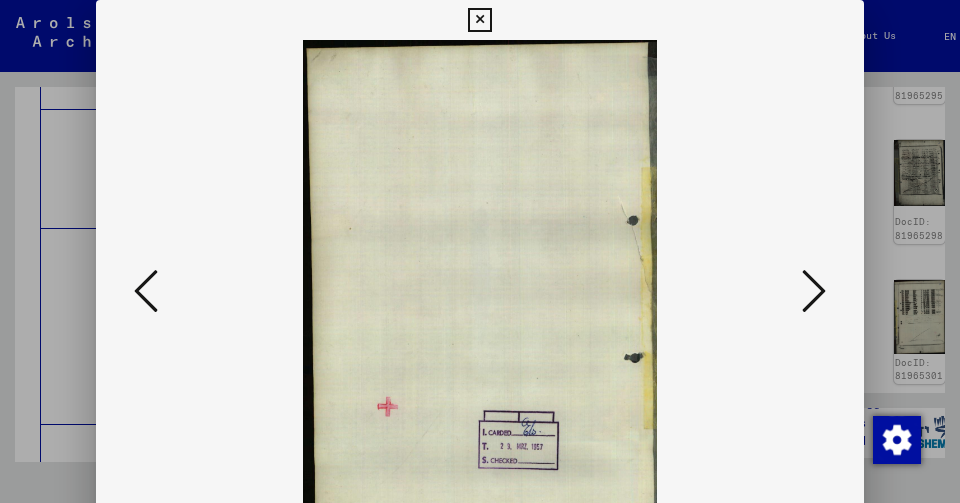 click at bounding box center [146, 291] 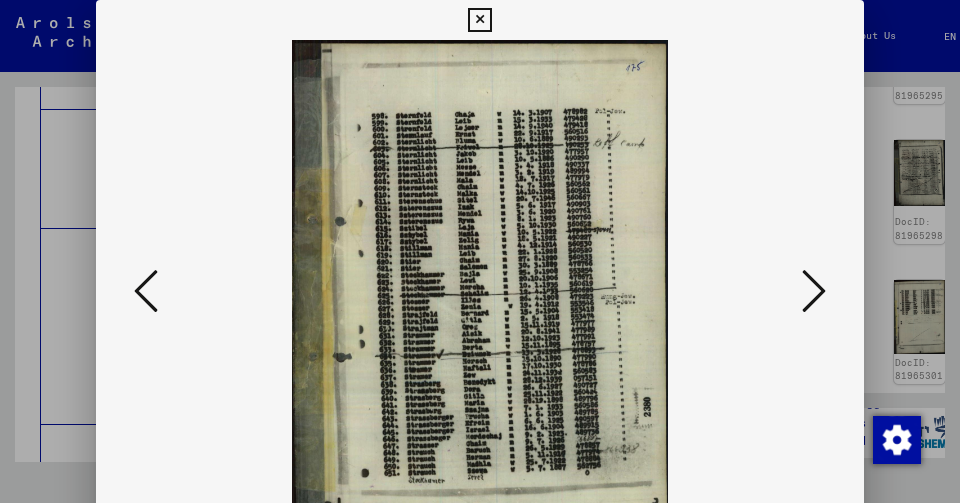 click at bounding box center (146, 291) 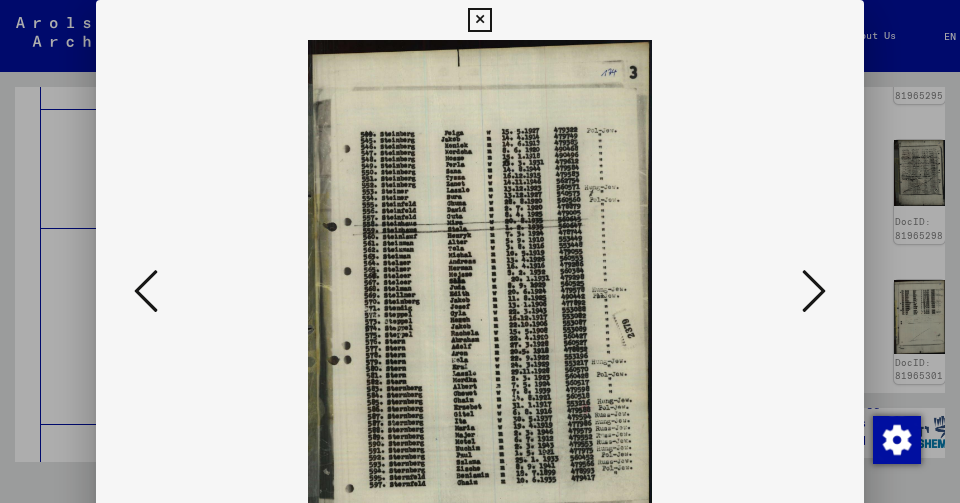 click at bounding box center [146, 291] 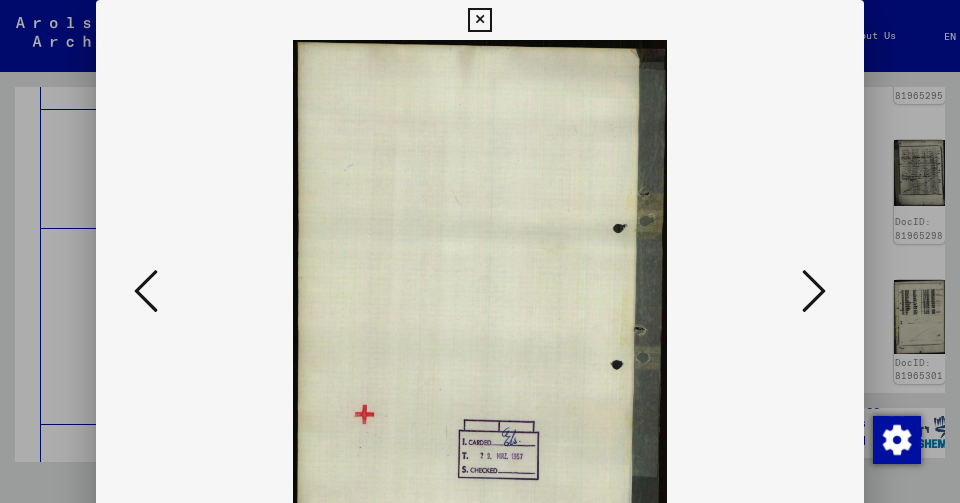 click at bounding box center (146, 291) 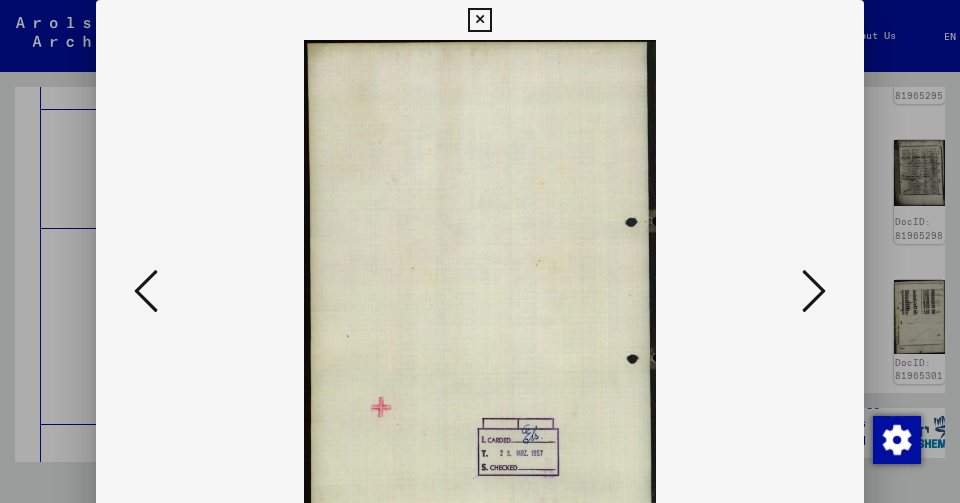 click at bounding box center [146, 291] 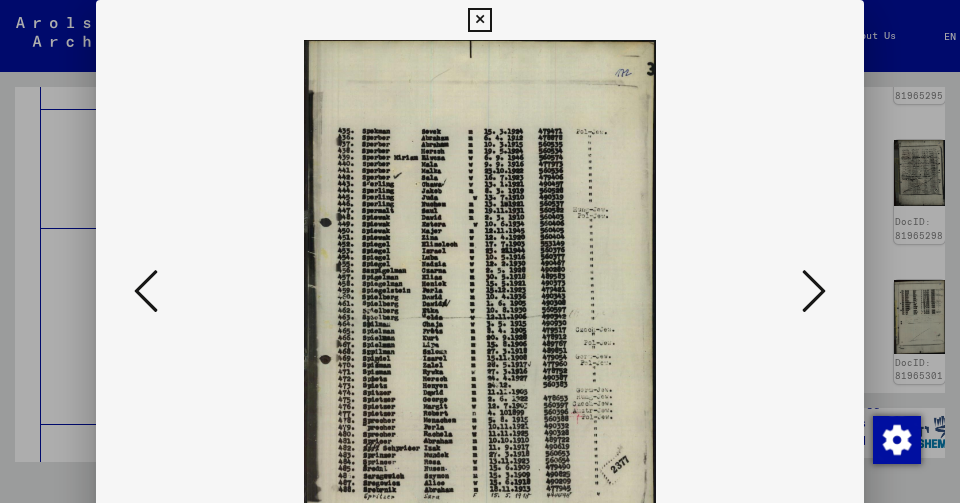 click at bounding box center (146, 291) 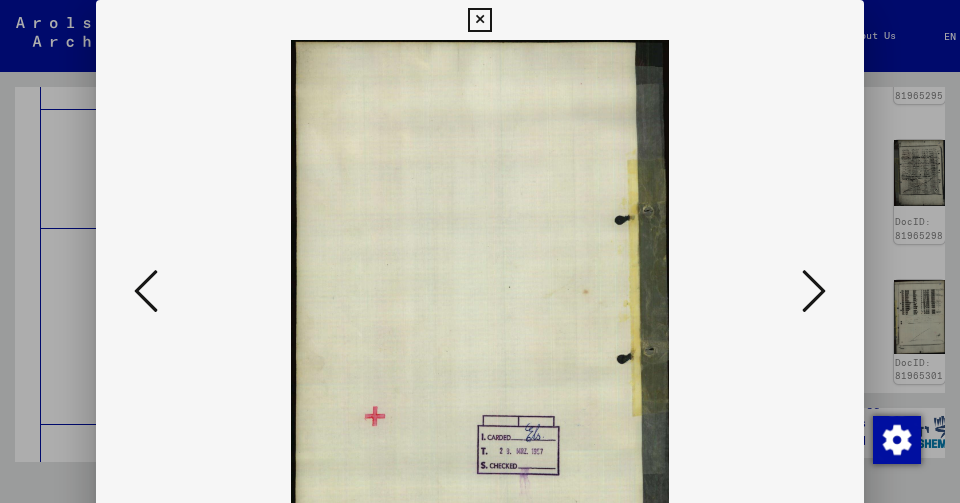click at bounding box center [146, 291] 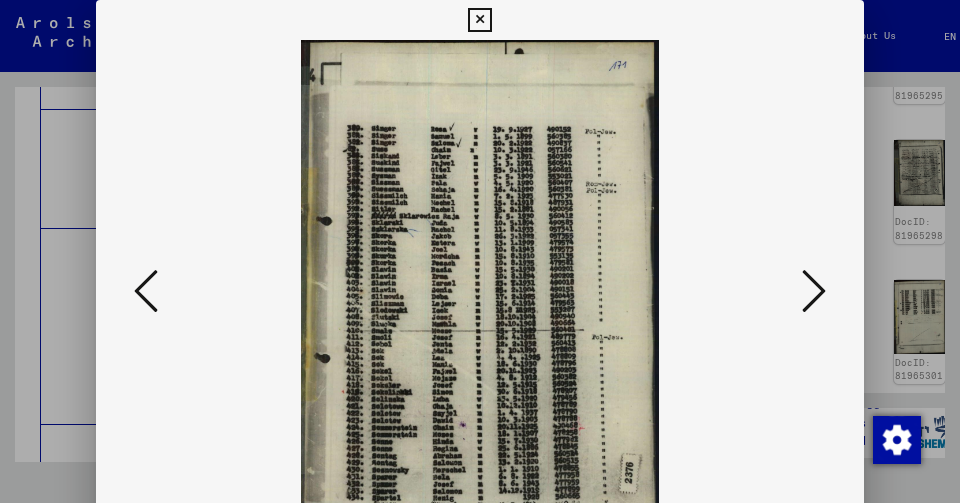 click at bounding box center [146, 291] 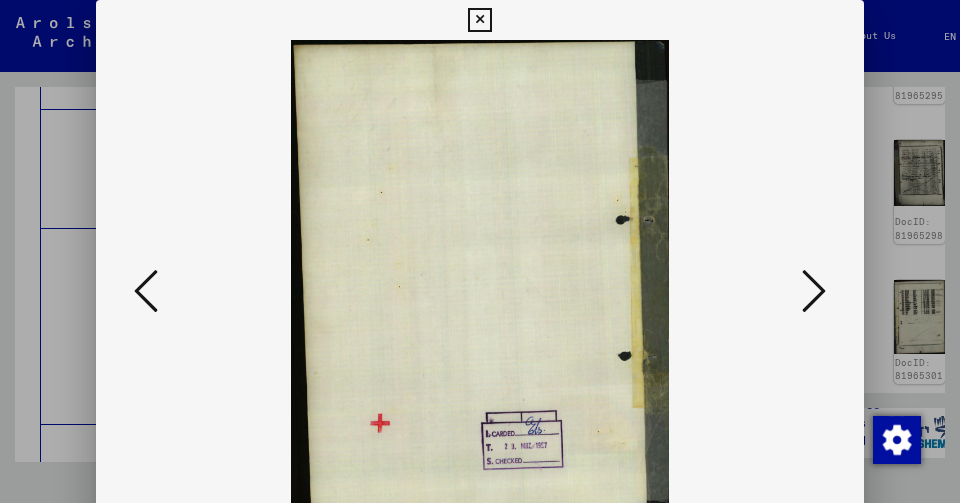 click at bounding box center (146, 291) 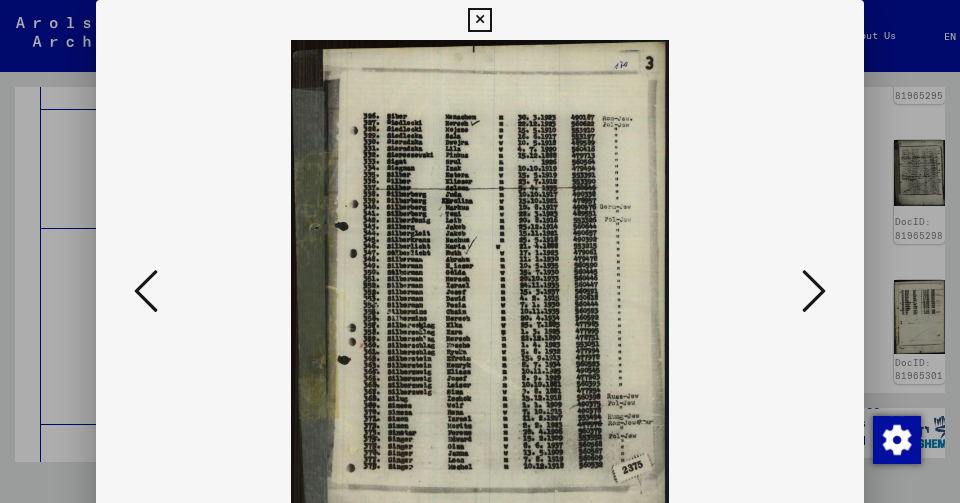 click at bounding box center (146, 291) 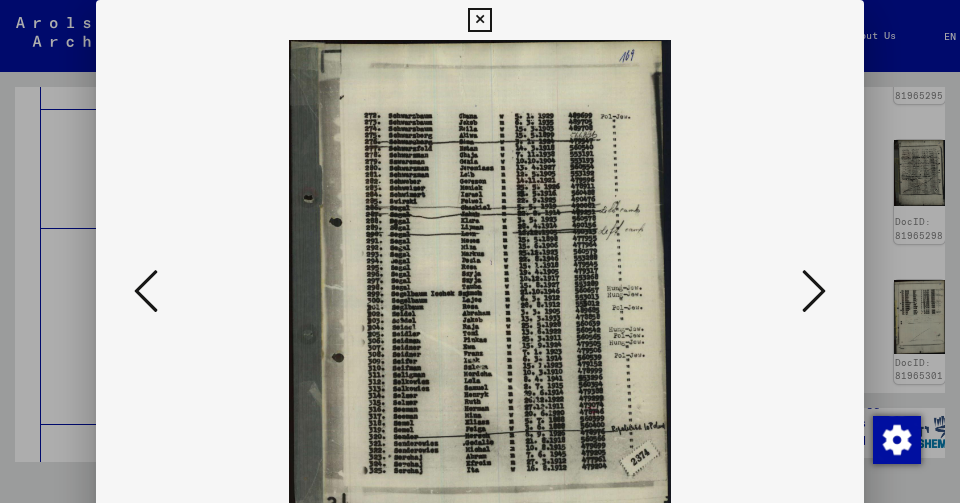 click at bounding box center [146, 291] 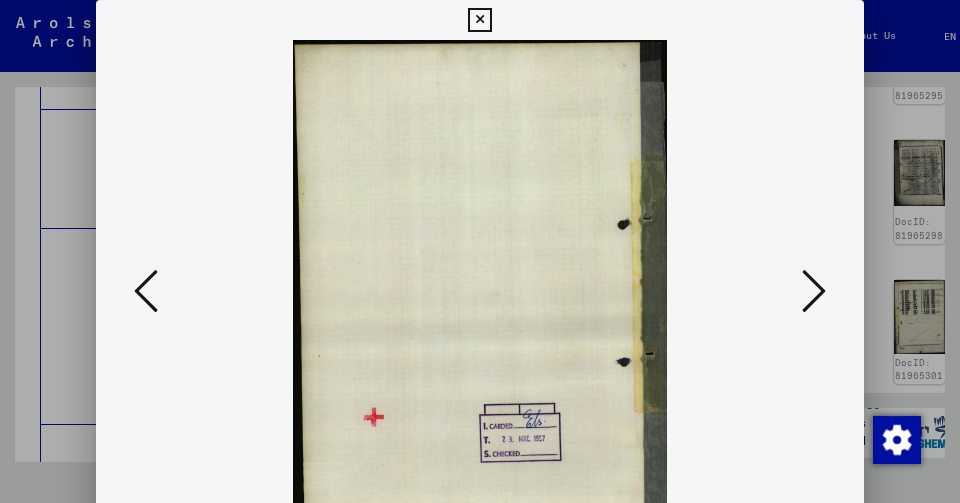 click at bounding box center (146, 291) 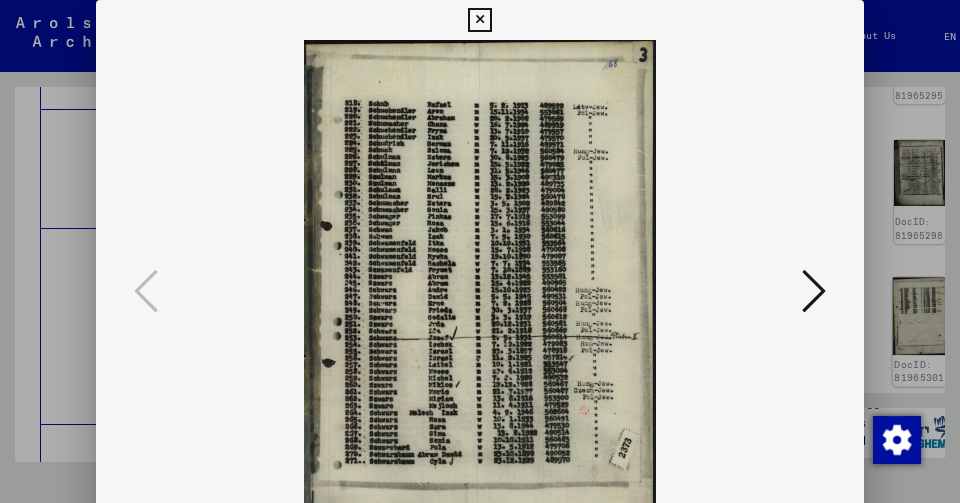 click at bounding box center (480, 251) 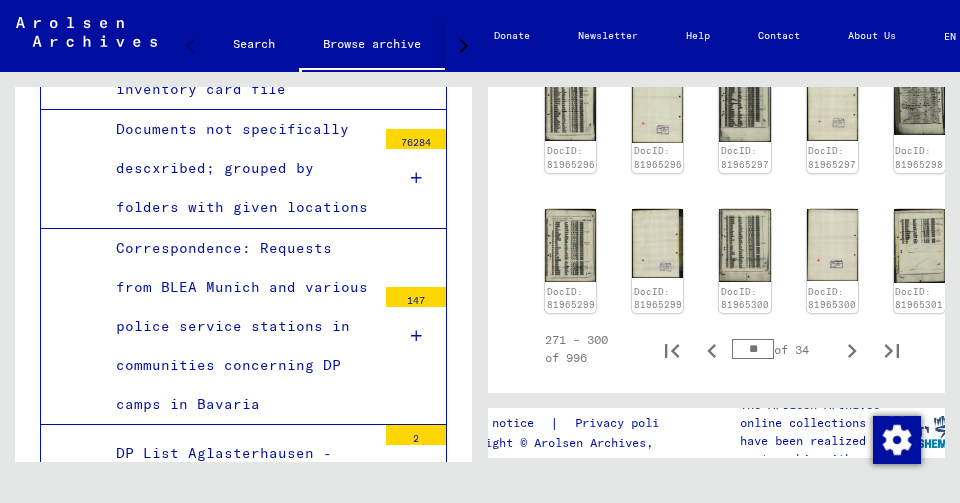scroll, scrollTop: 1421, scrollLeft: 0, axis: vertical 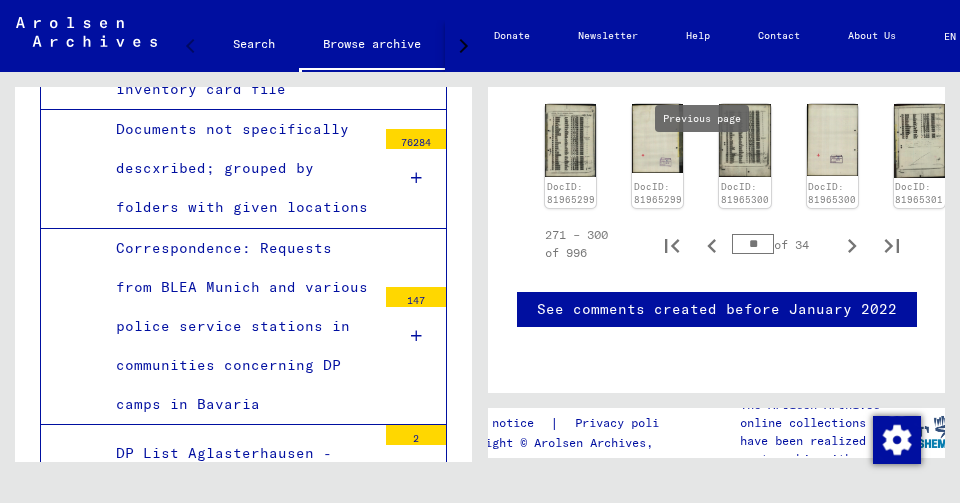 click 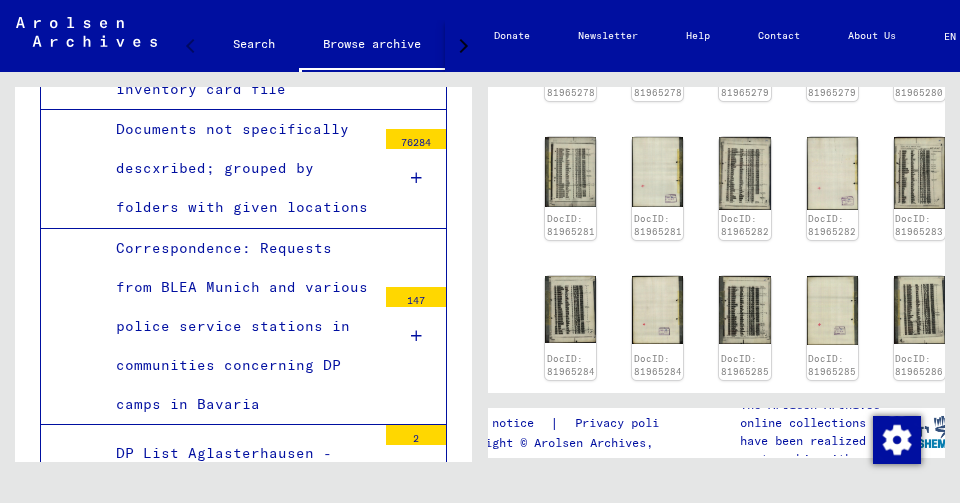 scroll, scrollTop: 1078, scrollLeft: 0, axis: vertical 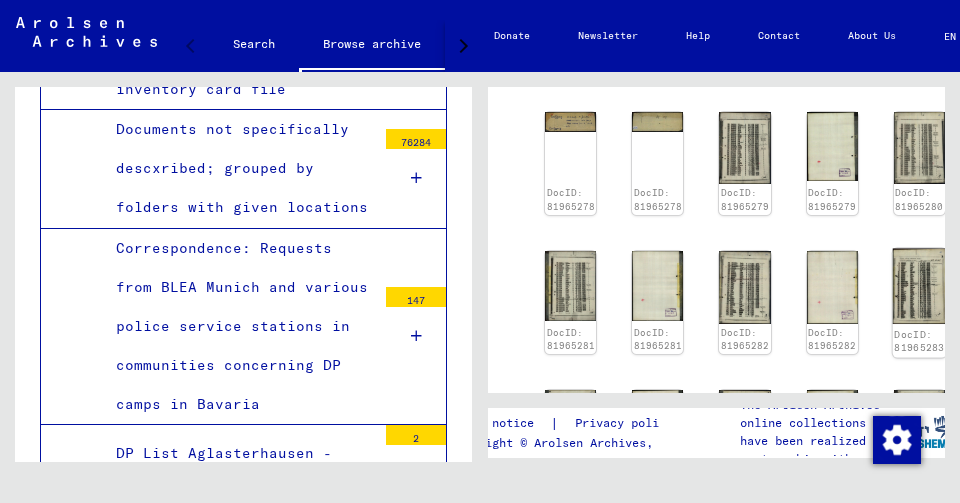 click on "DocID: 81965283" 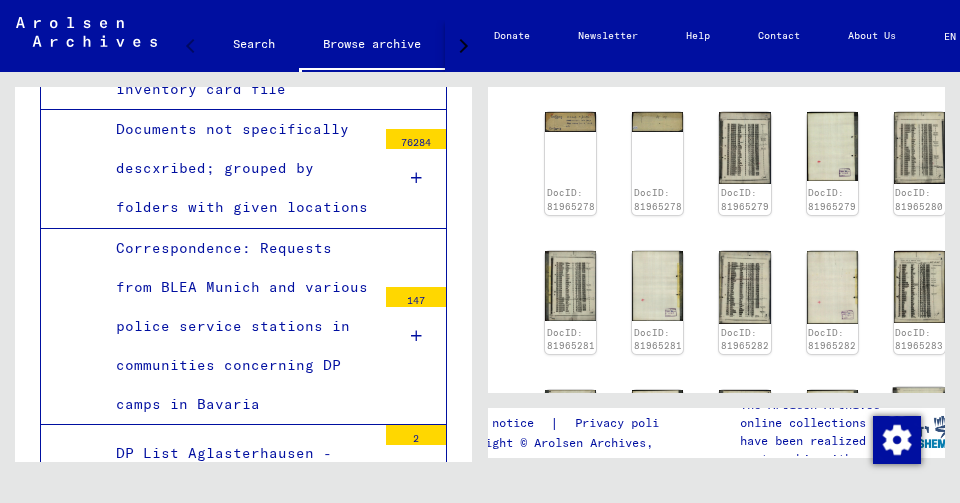 click 